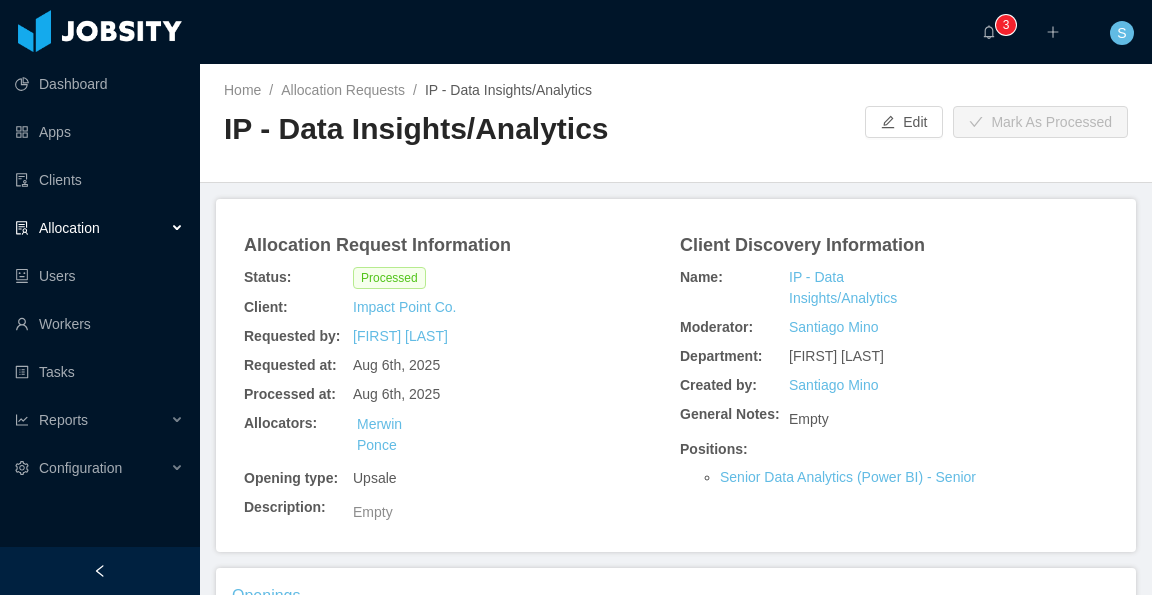 scroll, scrollTop: 0, scrollLeft: 0, axis: both 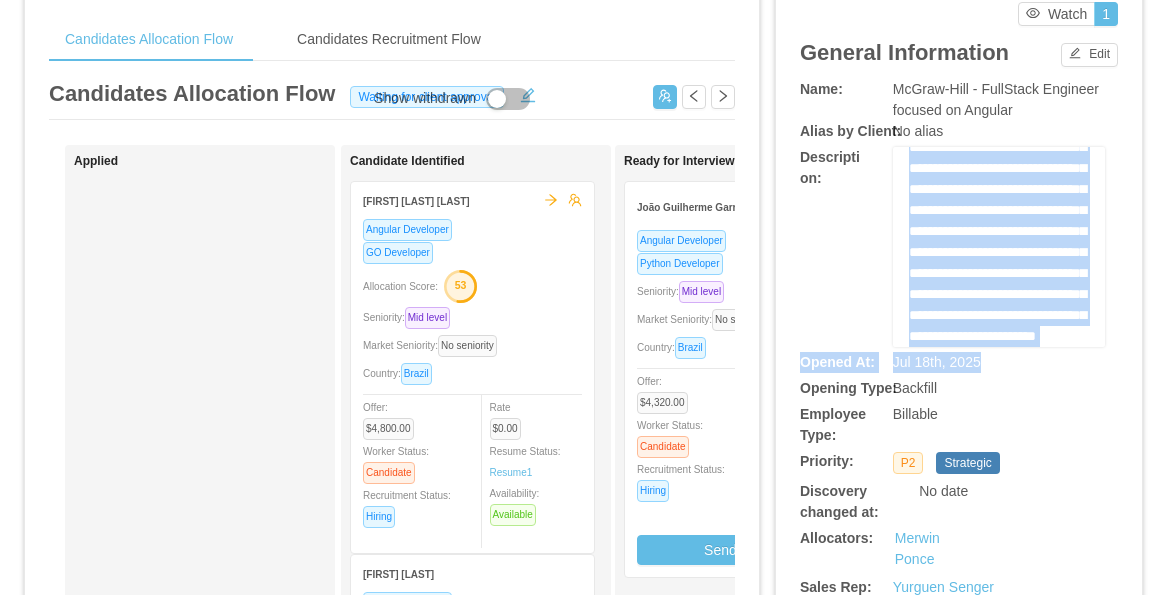 drag, startPoint x: 901, startPoint y: 185, endPoint x: 1066, endPoint y: 351, distance: 234.0534 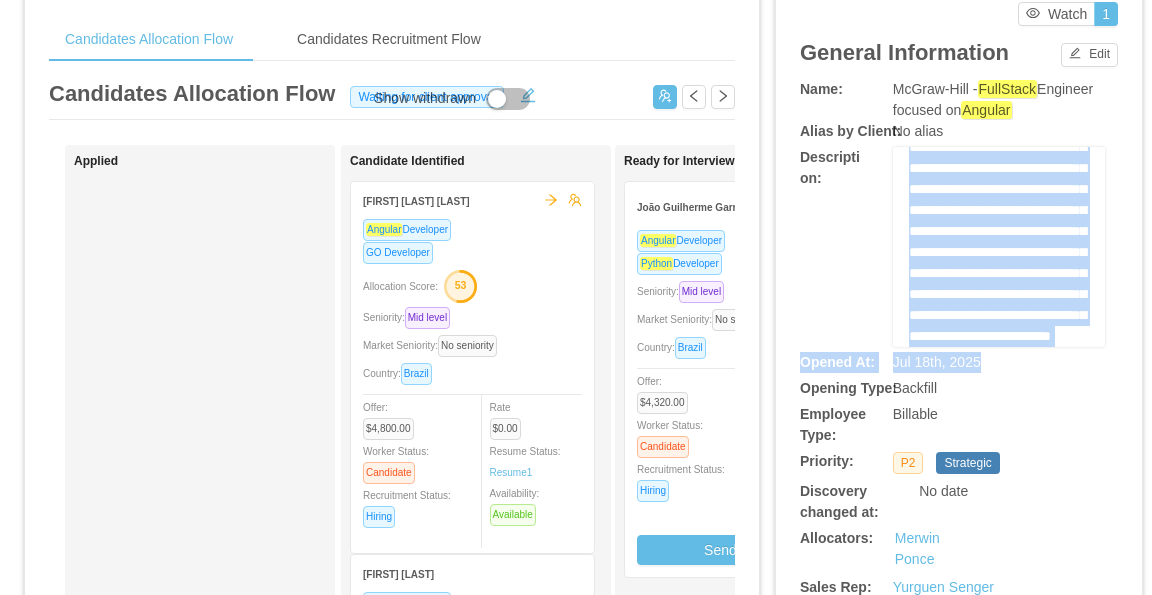 click on "Jul 18th, 2025" at bounding box center [972, 362] 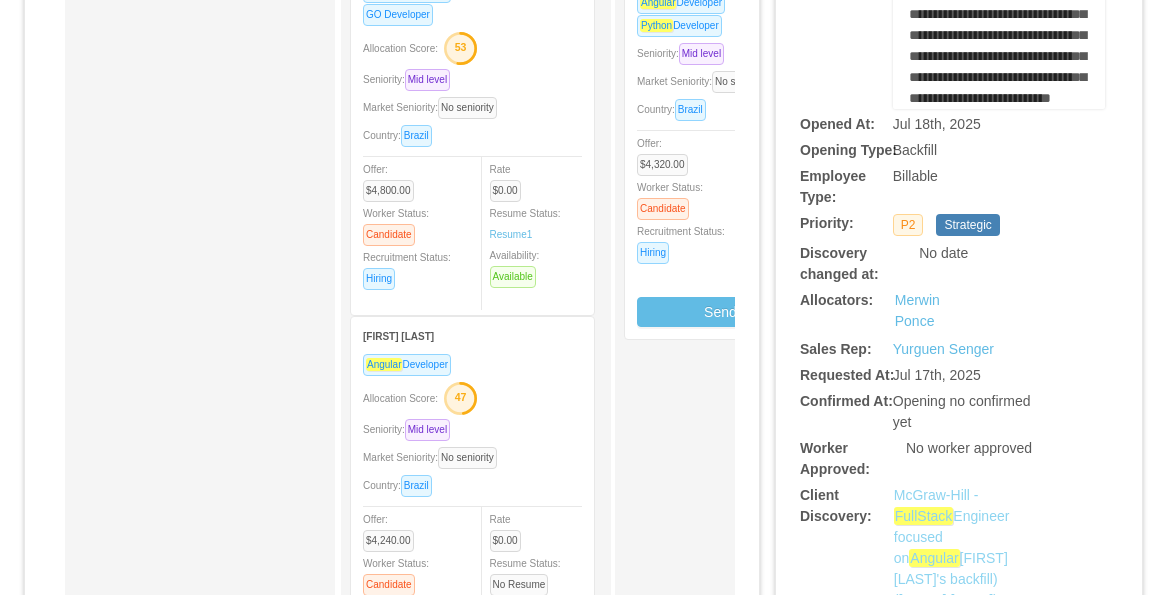 scroll, scrollTop: 468, scrollLeft: 0, axis: vertical 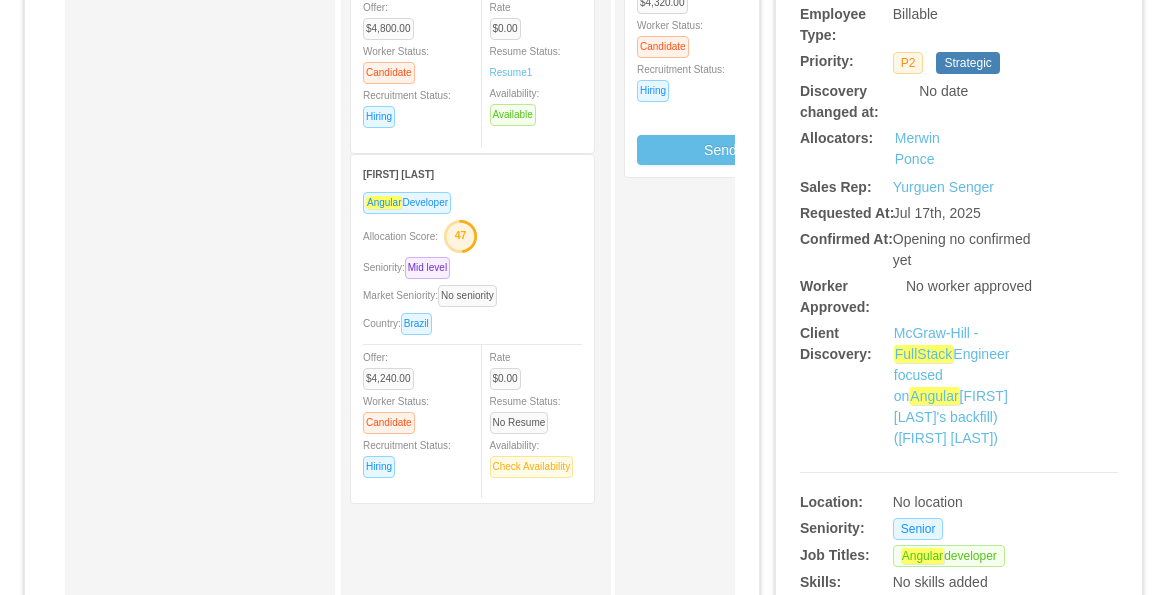 click on "Opening no confirmed yet" at bounding box center [972, 250] 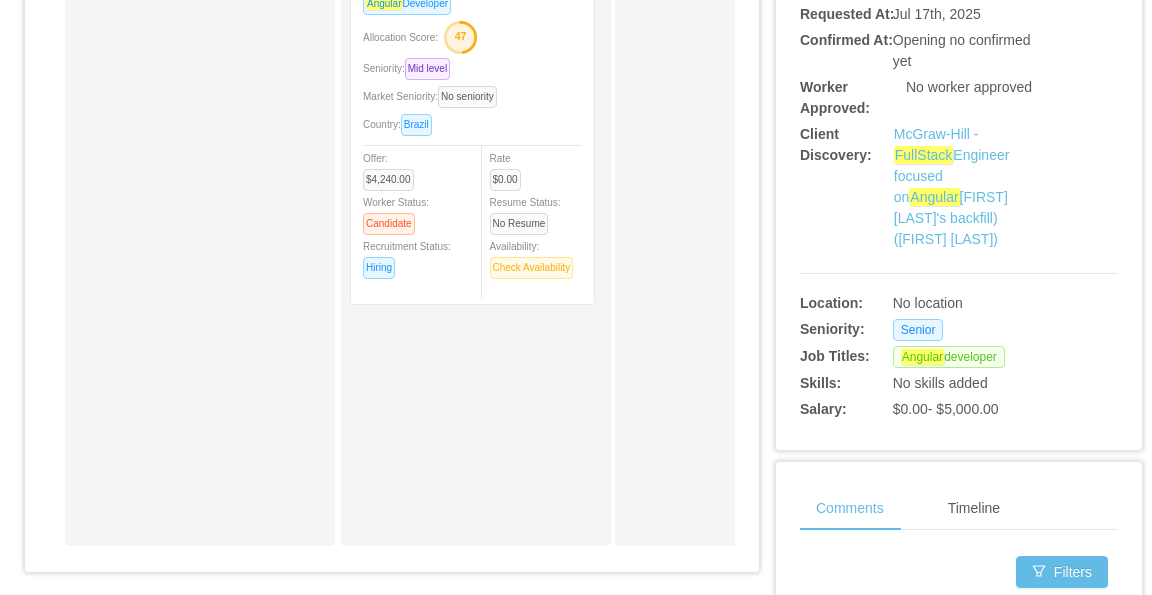 scroll, scrollTop: 668, scrollLeft: 0, axis: vertical 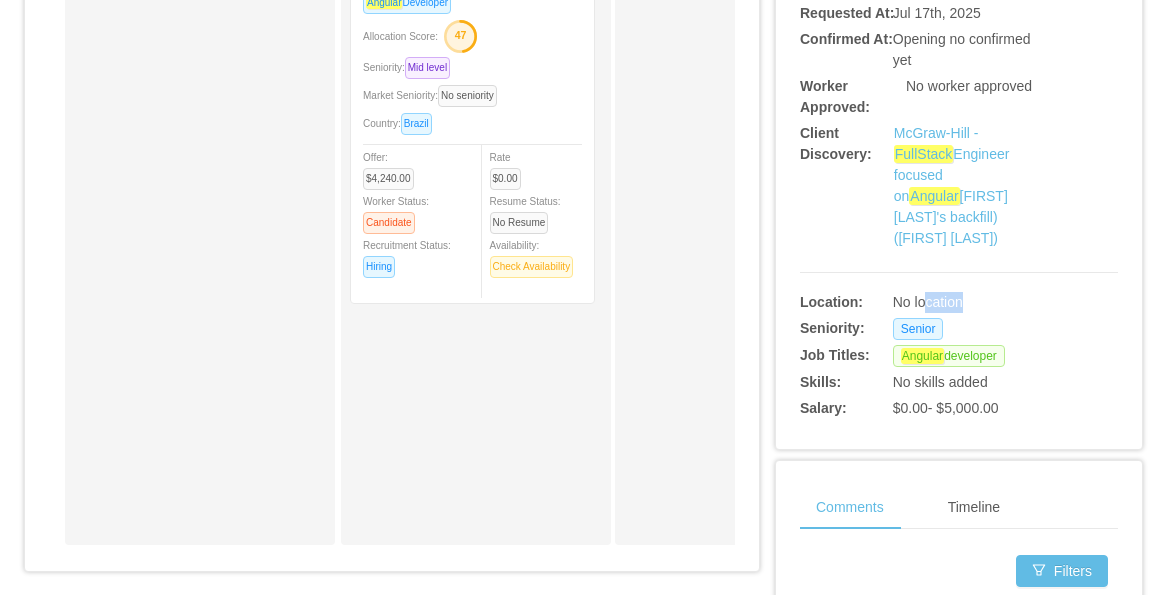 drag, startPoint x: 960, startPoint y: 237, endPoint x: 915, endPoint y: 246, distance: 45.891174 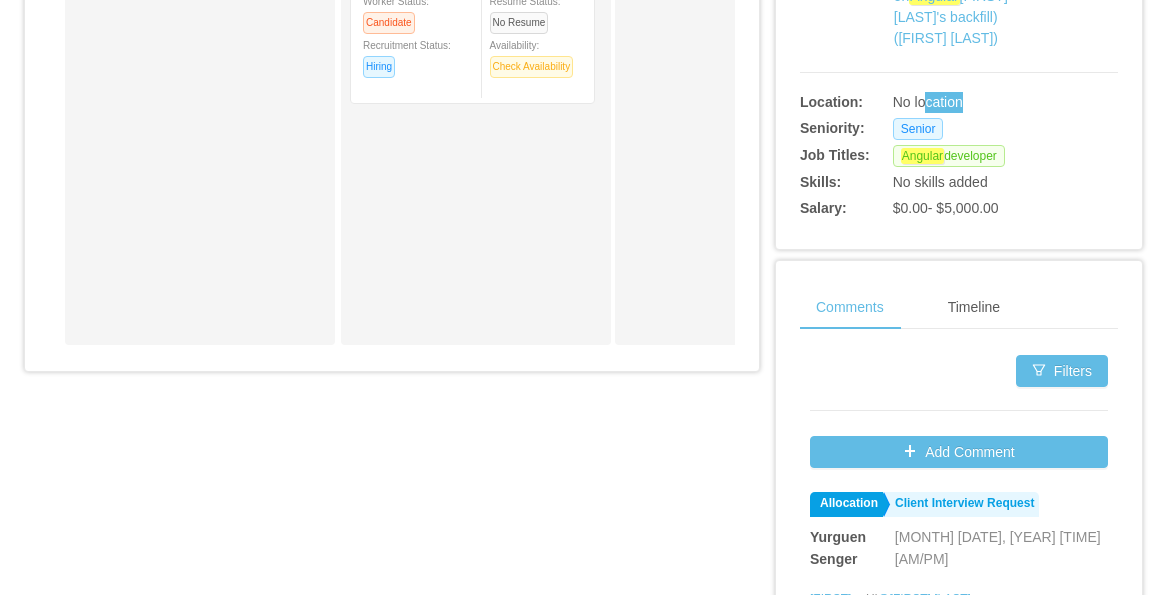 scroll, scrollTop: 1068, scrollLeft: 0, axis: vertical 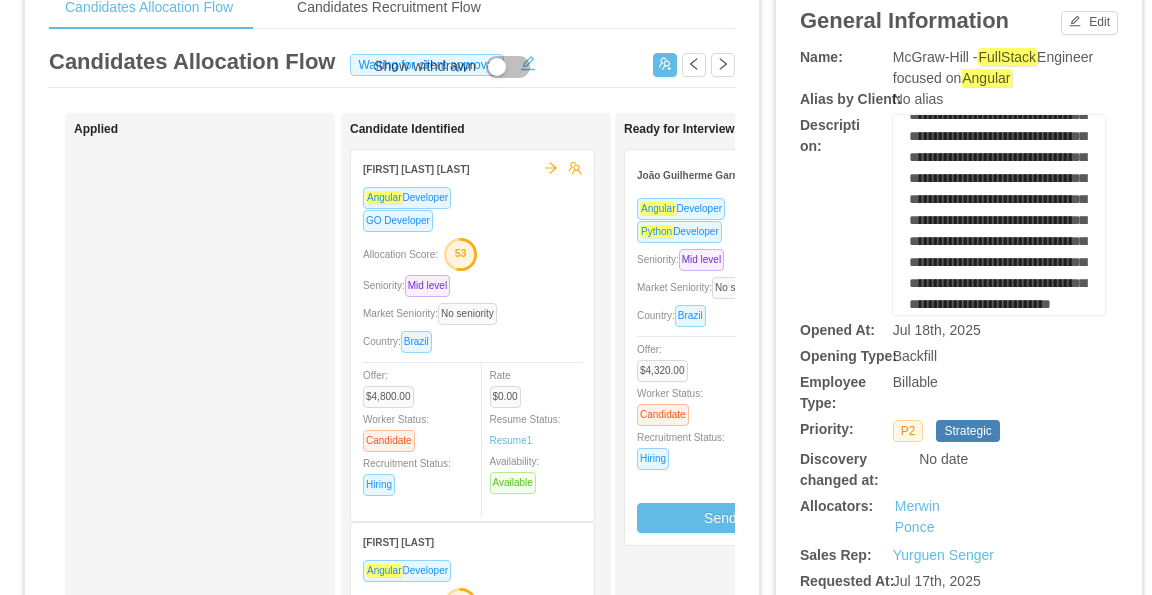 drag, startPoint x: 678, startPoint y: 189, endPoint x: 563, endPoint y: 137, distance: 126.210144 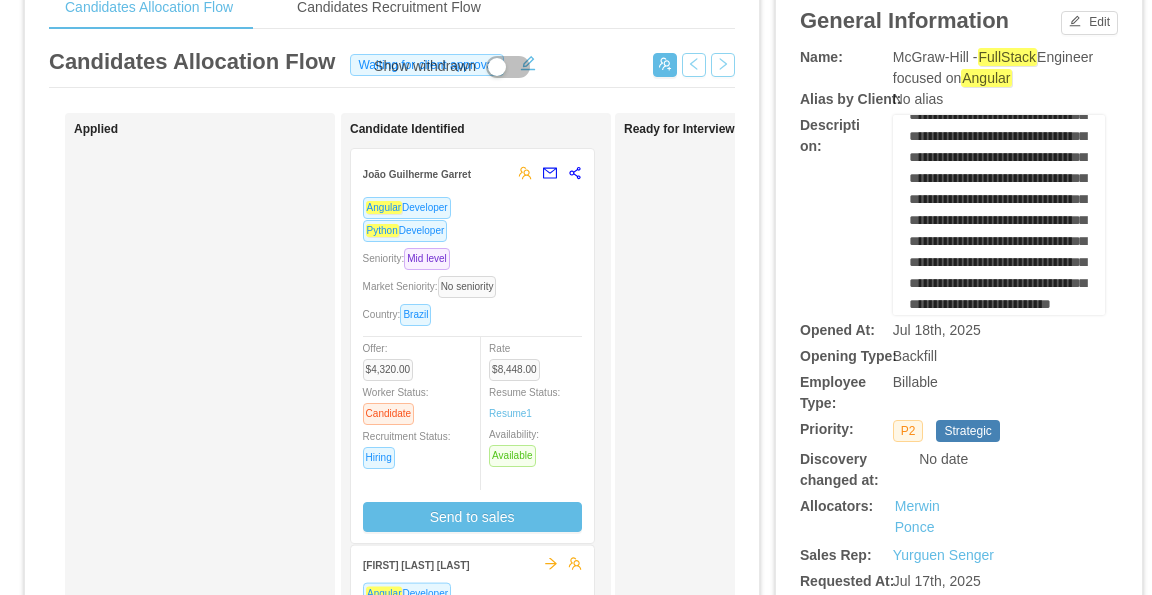 click at bounding box center [723, 65] 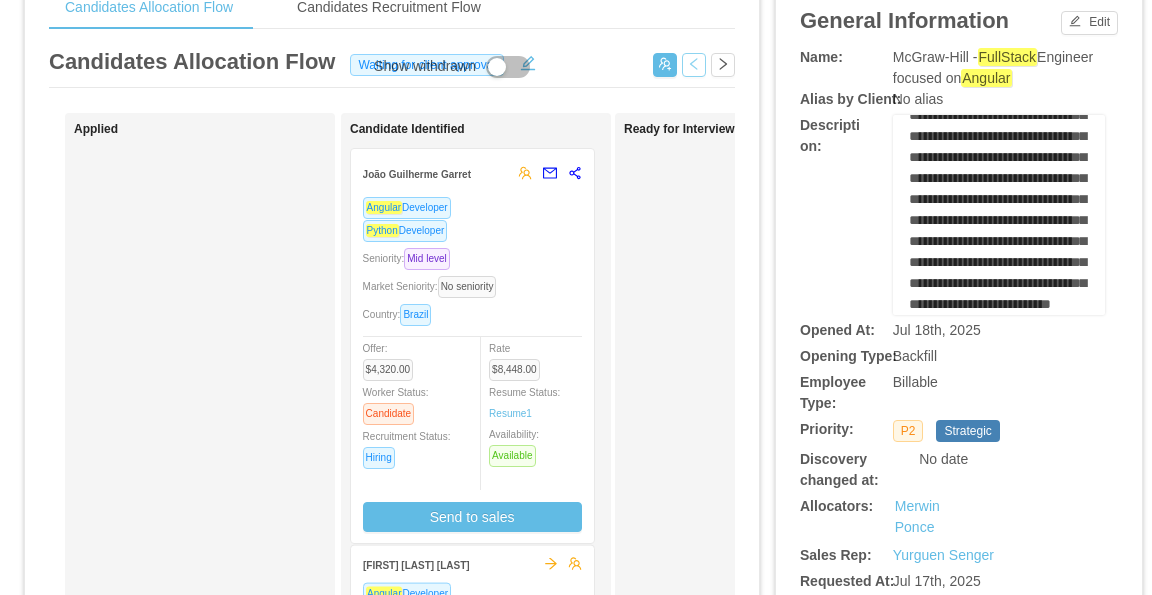 click at bounding box center [694, 65] 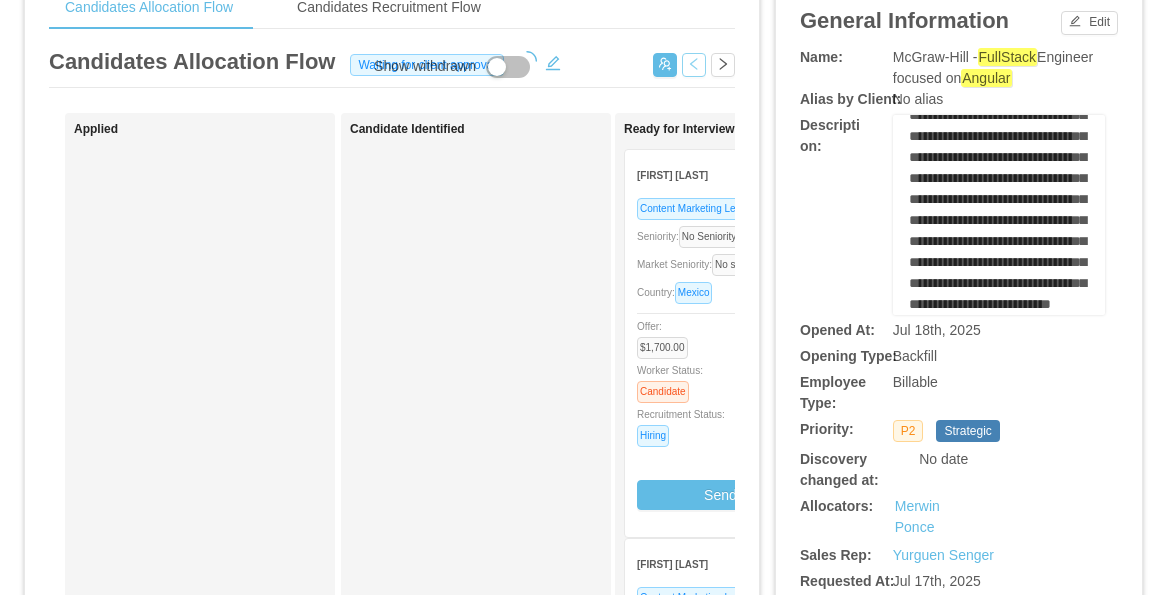 scroll, scrollTop: 0, scrollLeft: 0, axis: both 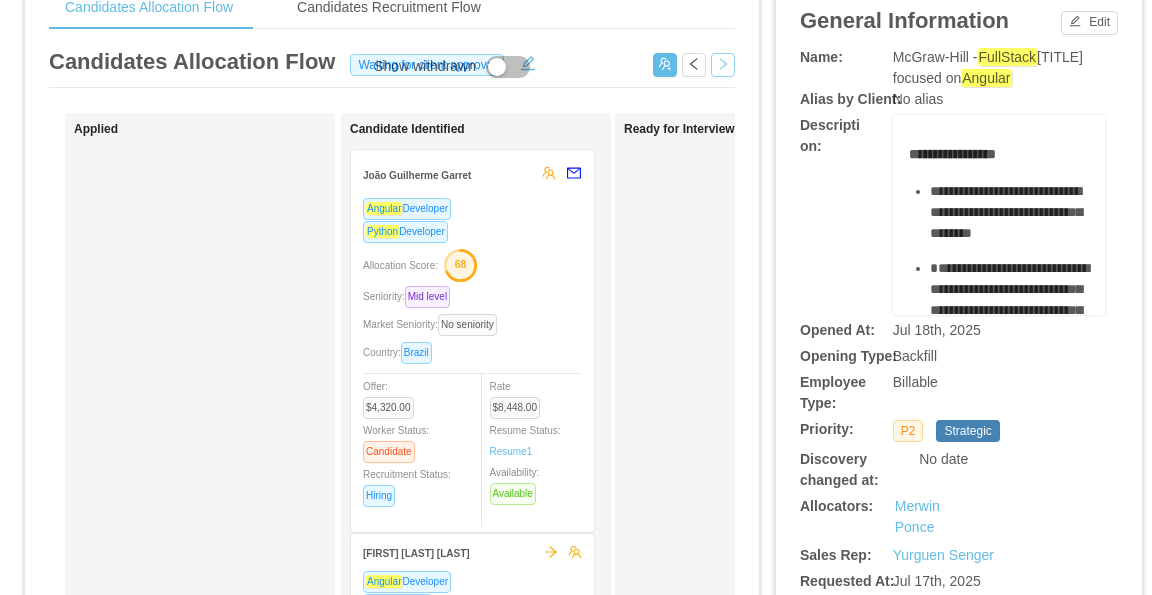 click at bounding box center (723, 65) 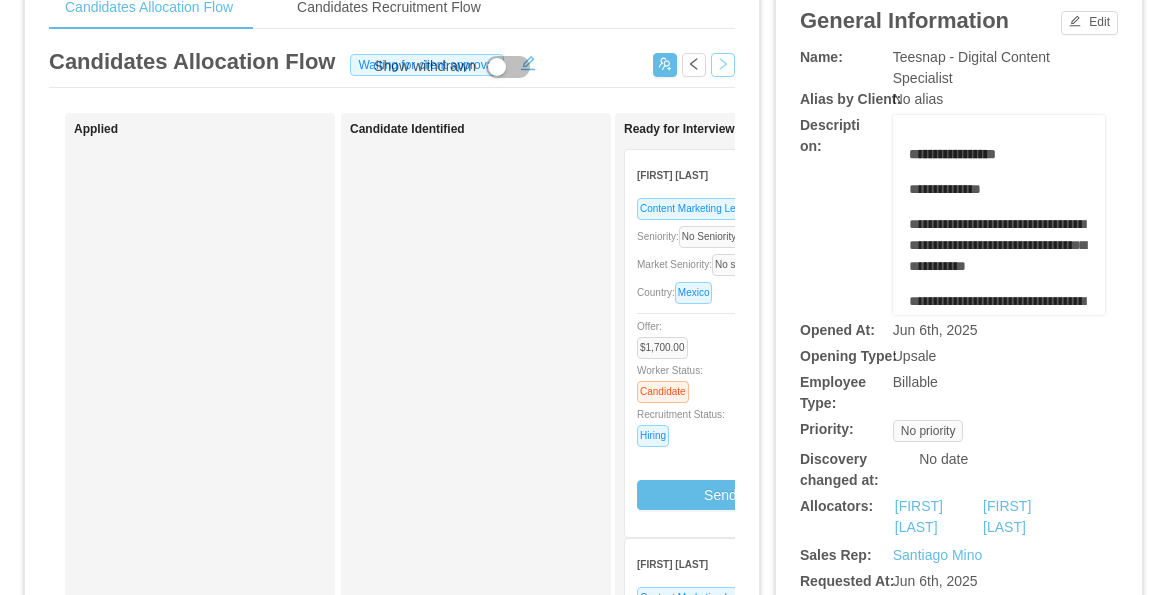 click on "Stephania Acosta" at bounding box center (721, 174) 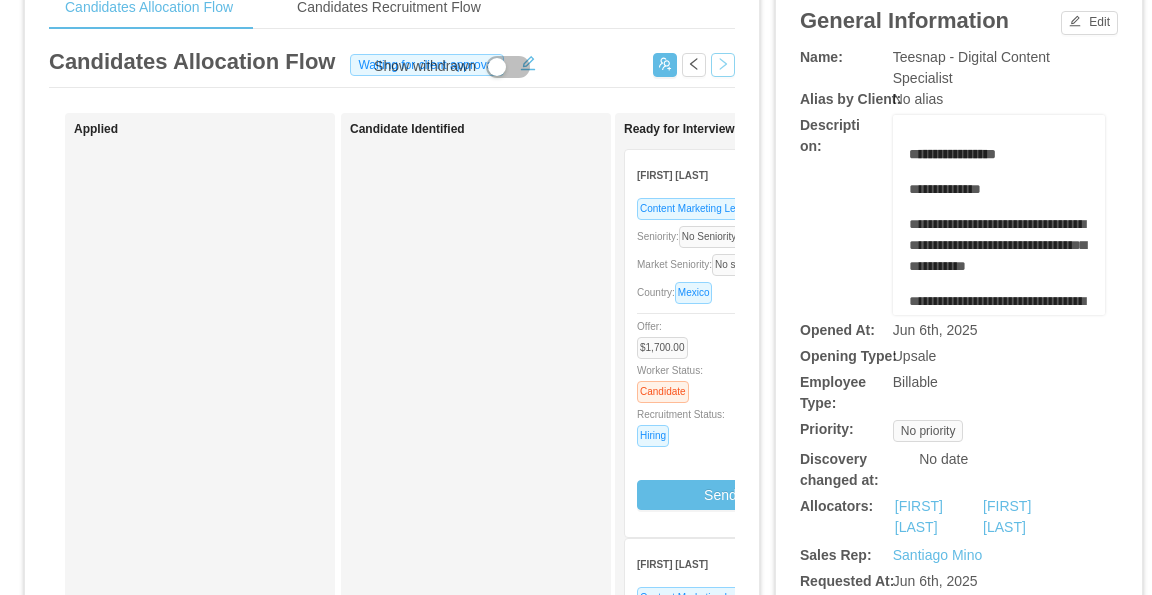 click on "Stephania Acosta" at bounding box center (721, 174) 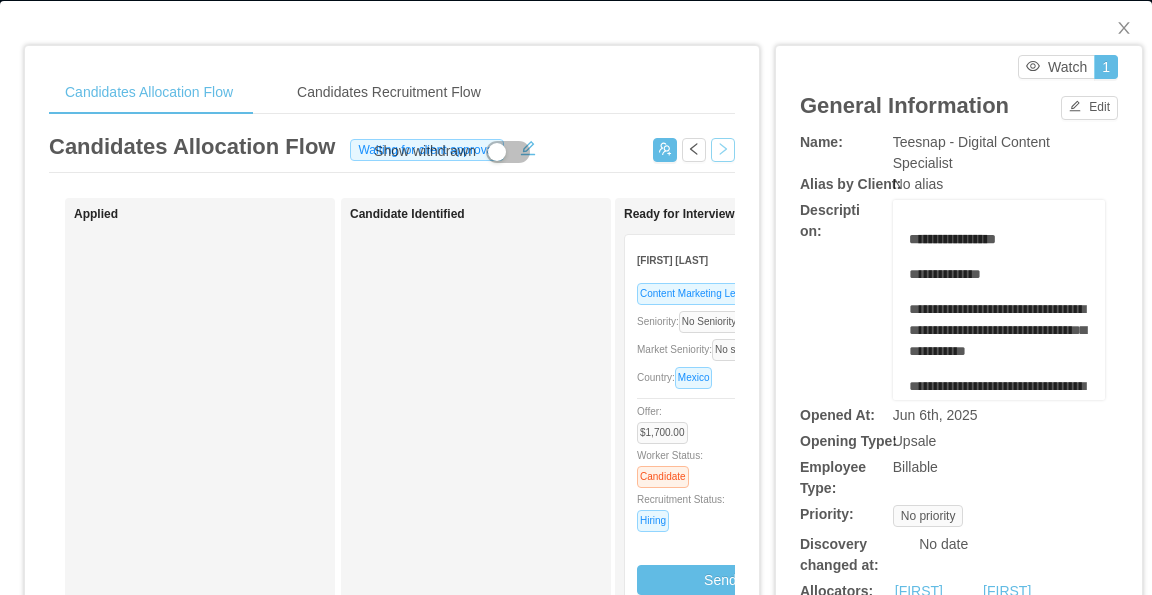 scroll, scrollTop: 0, scrollLeft: 0, axis: both 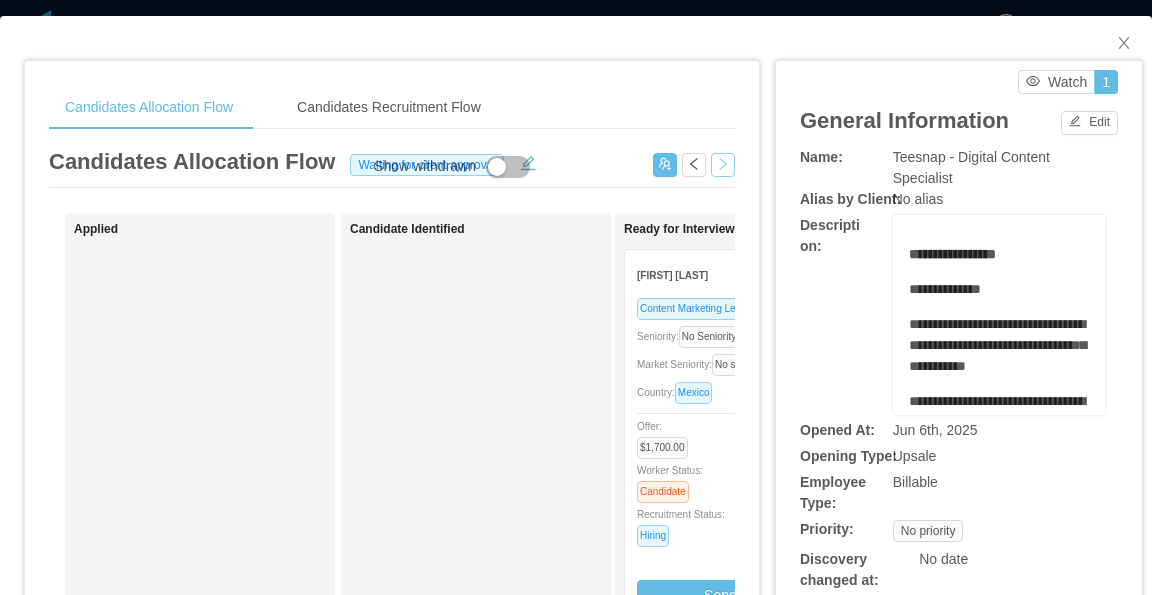 click at bounding box center (723, 165) 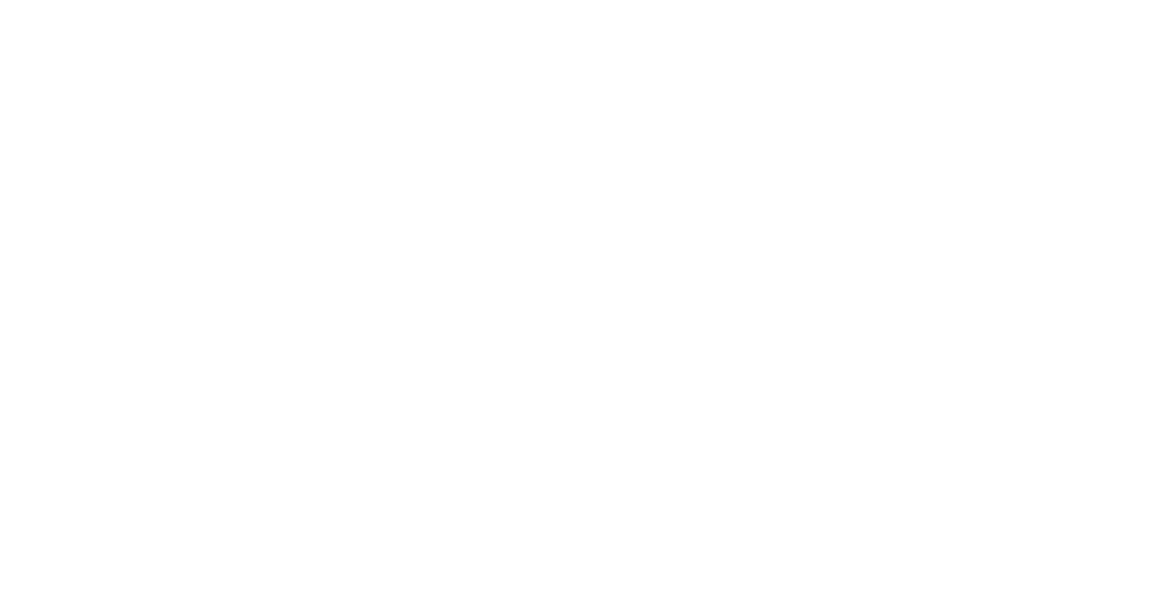 scroll, scrollTop: 0, scrollLeft: 0, axis: both 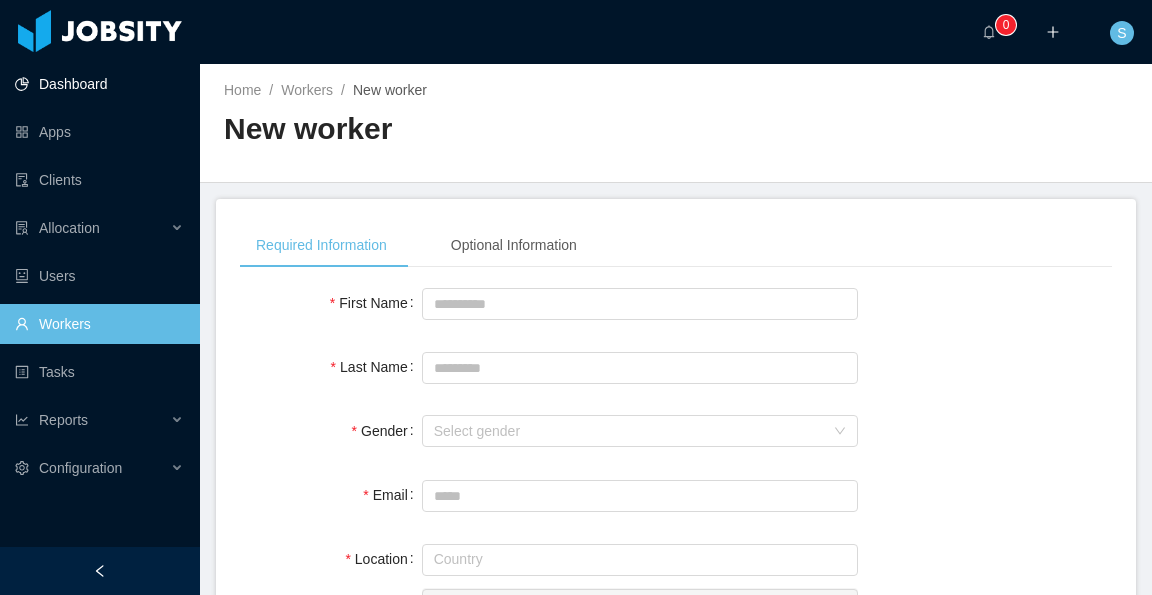 click on "Dashboard" at bounding box center (99, 84) 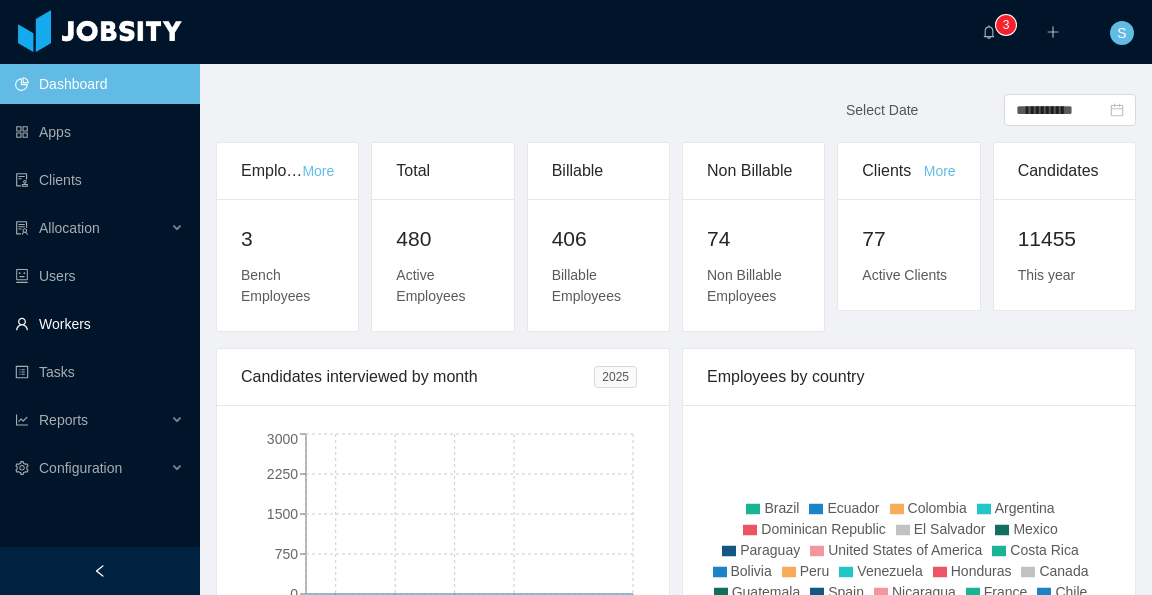 click on "Workers" at bounding box center [99, 324] 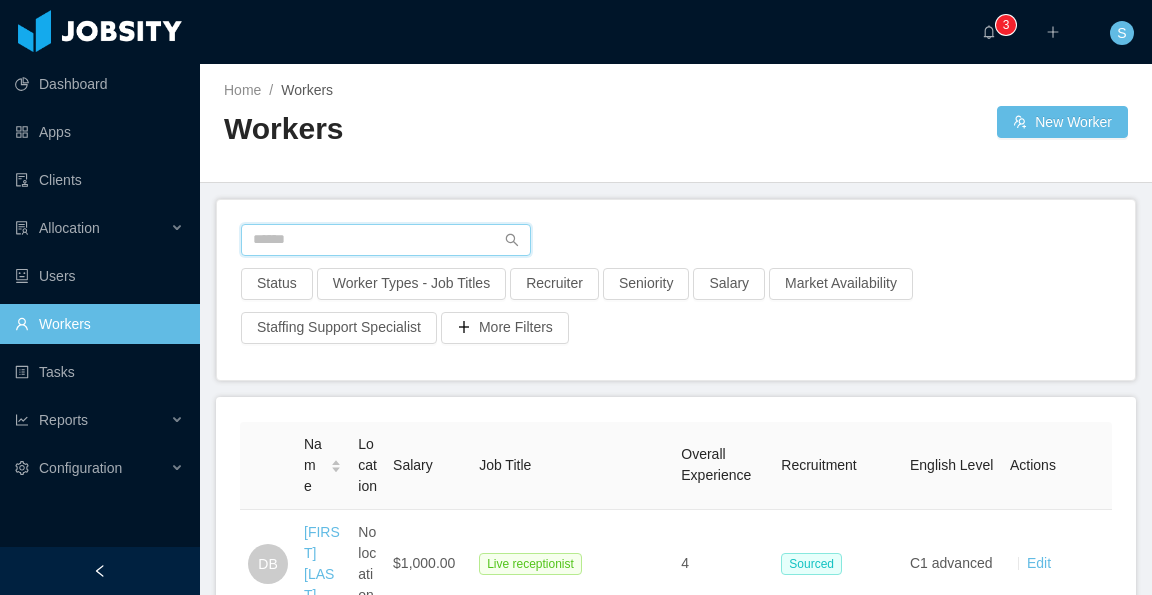 click at bounding box center (386, 240) 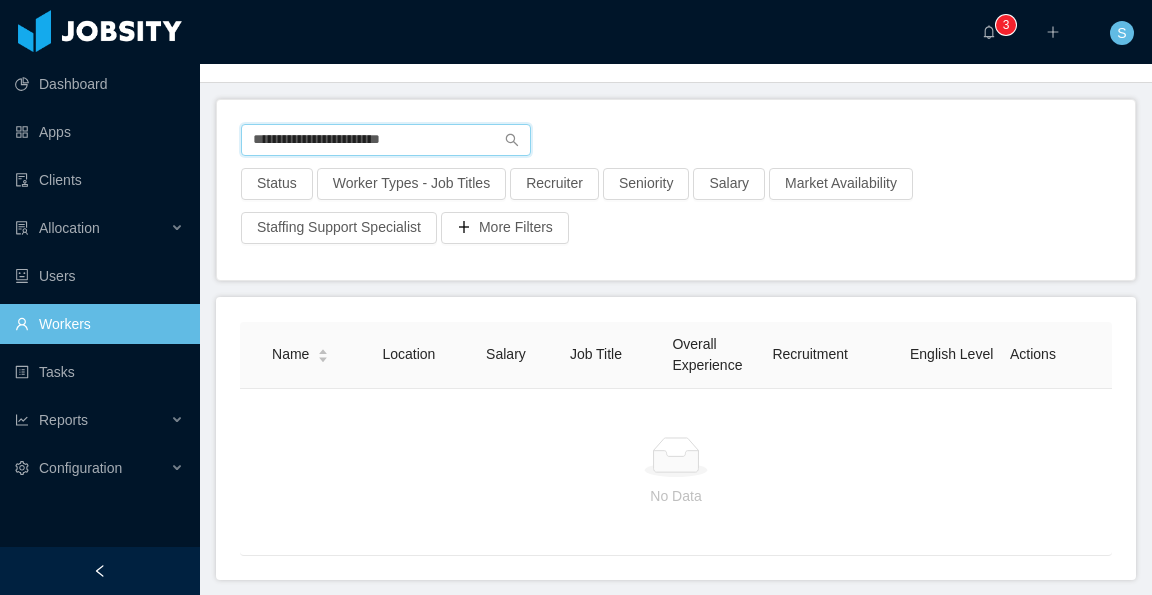 scroll, scrollTop: 0, scrollLeft: 0, axis: both 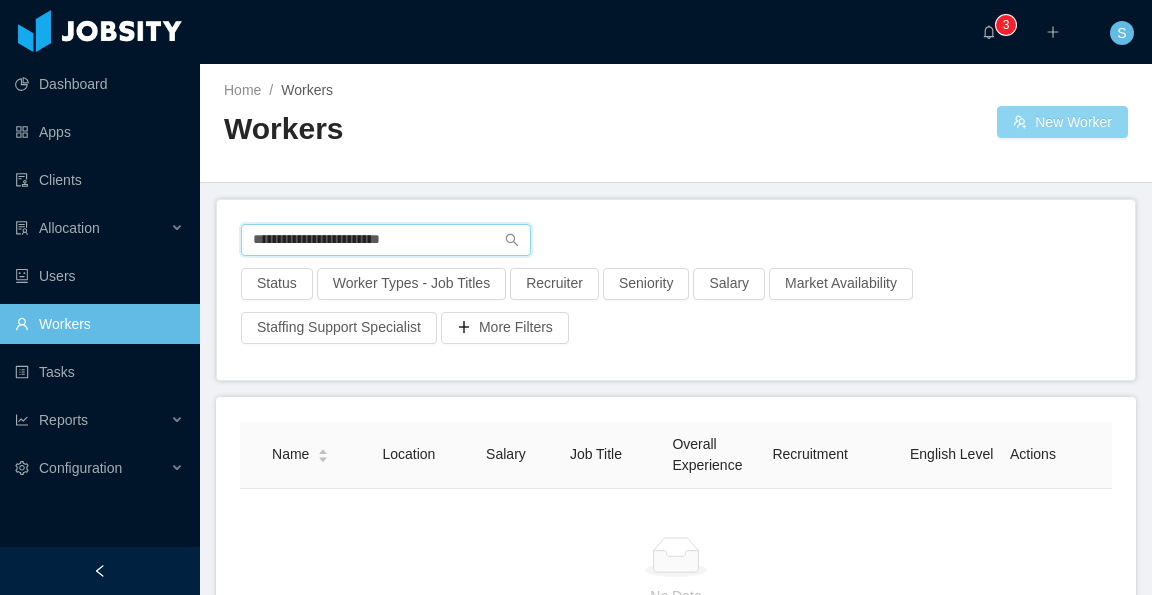 type on "**********" 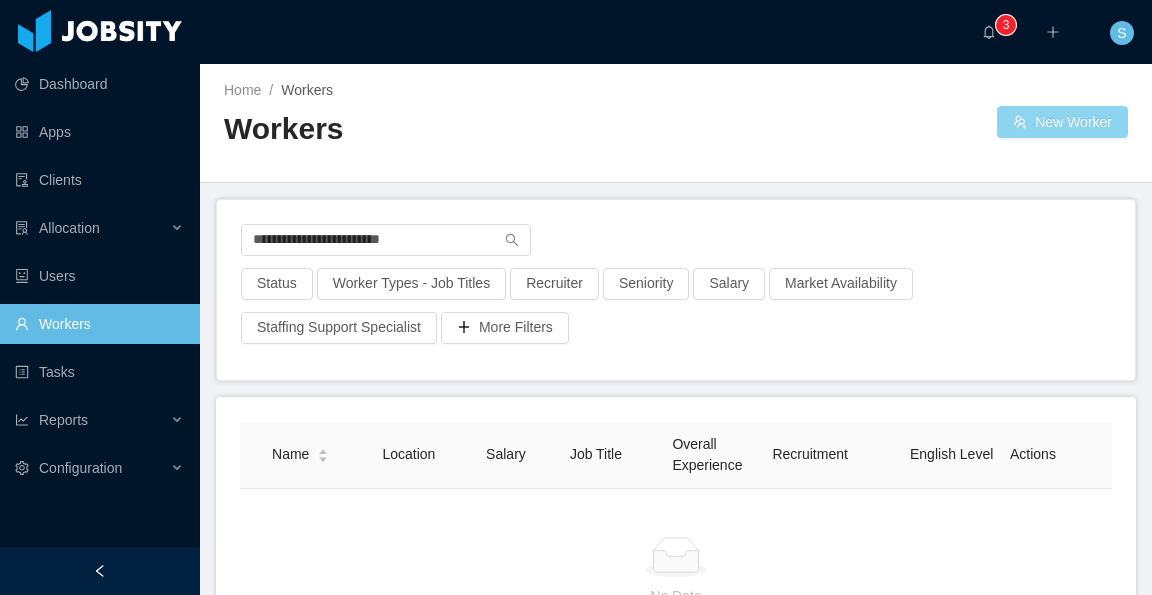 click on "New Worker" at bounding box center [1062, 122] 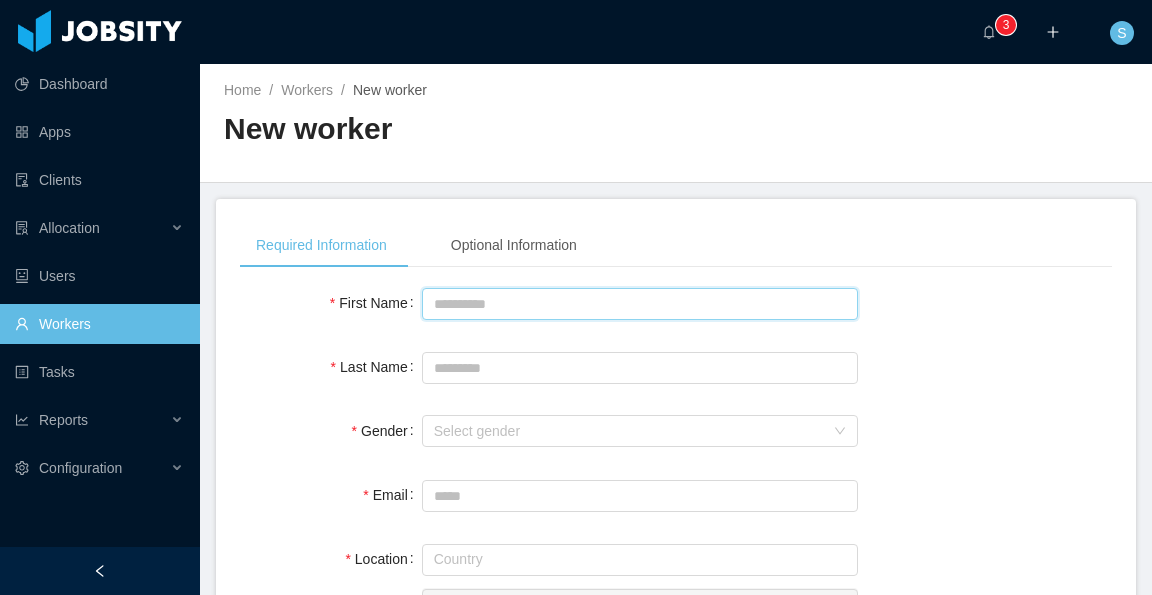 click on "First Name" at bounding box center [640, 304] 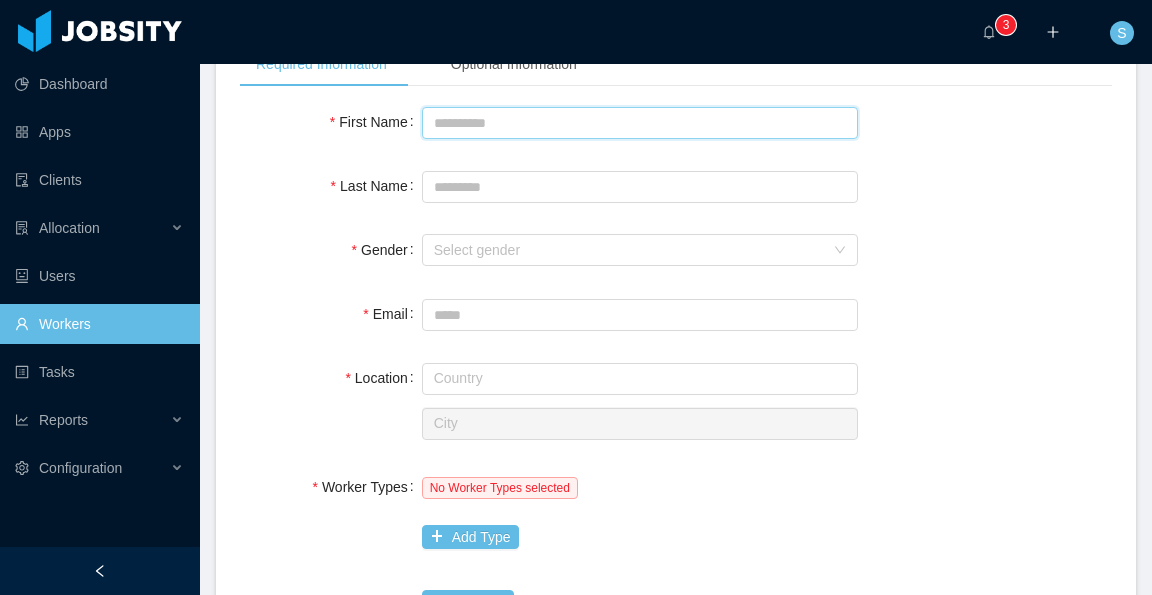 scroll, scrollTop: 200, scrollLeft: 0, axis: vertical 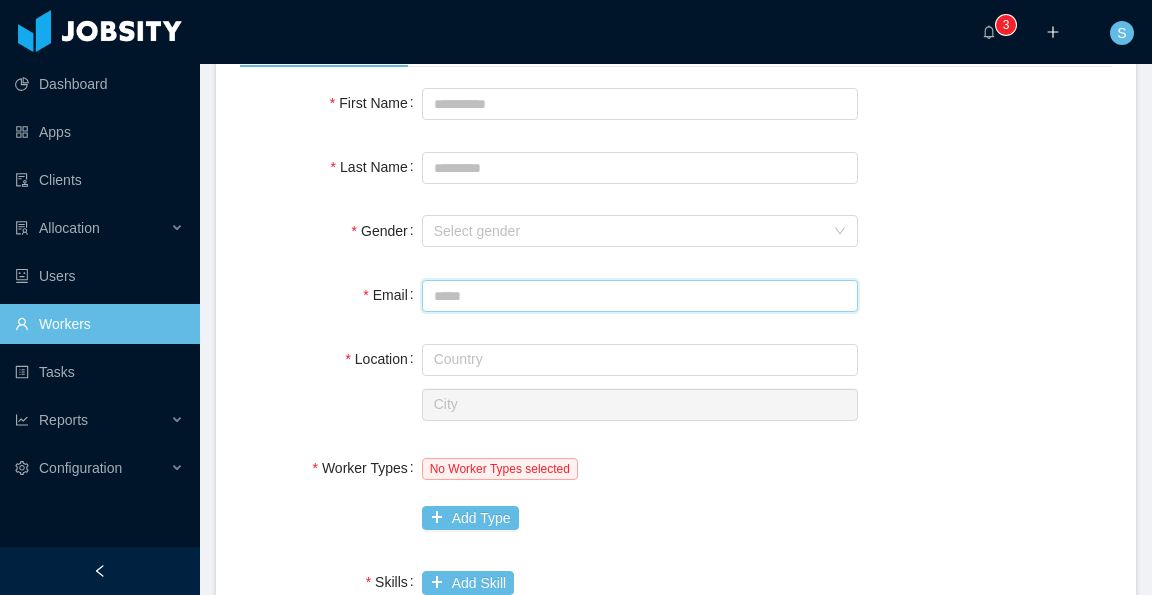 click on "Email" at bounding box center [640, 296] 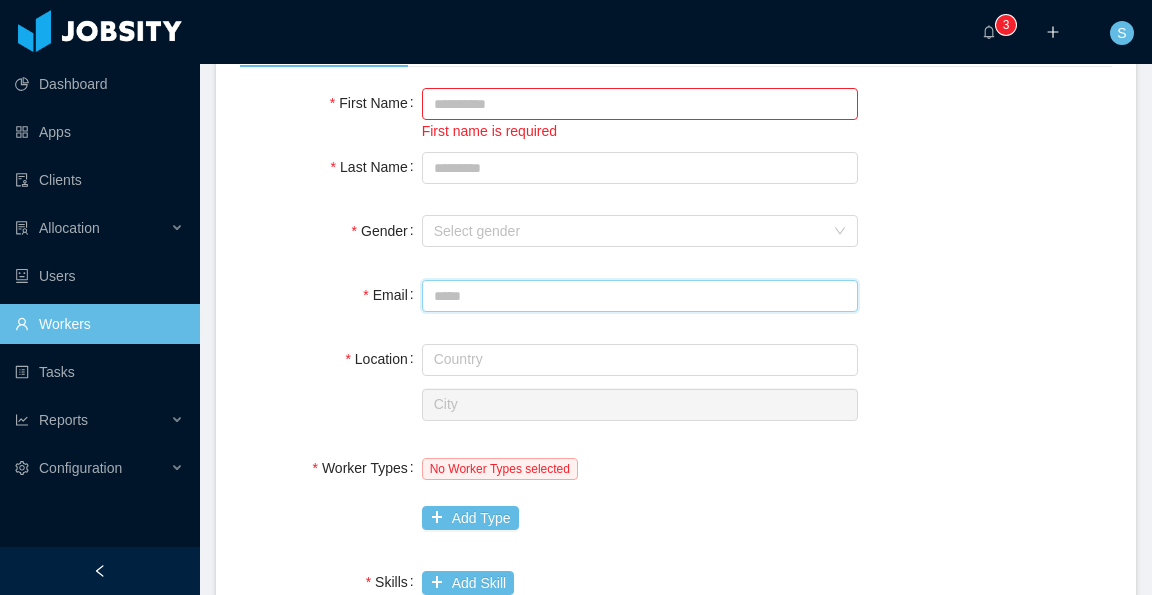 paste on "**********" 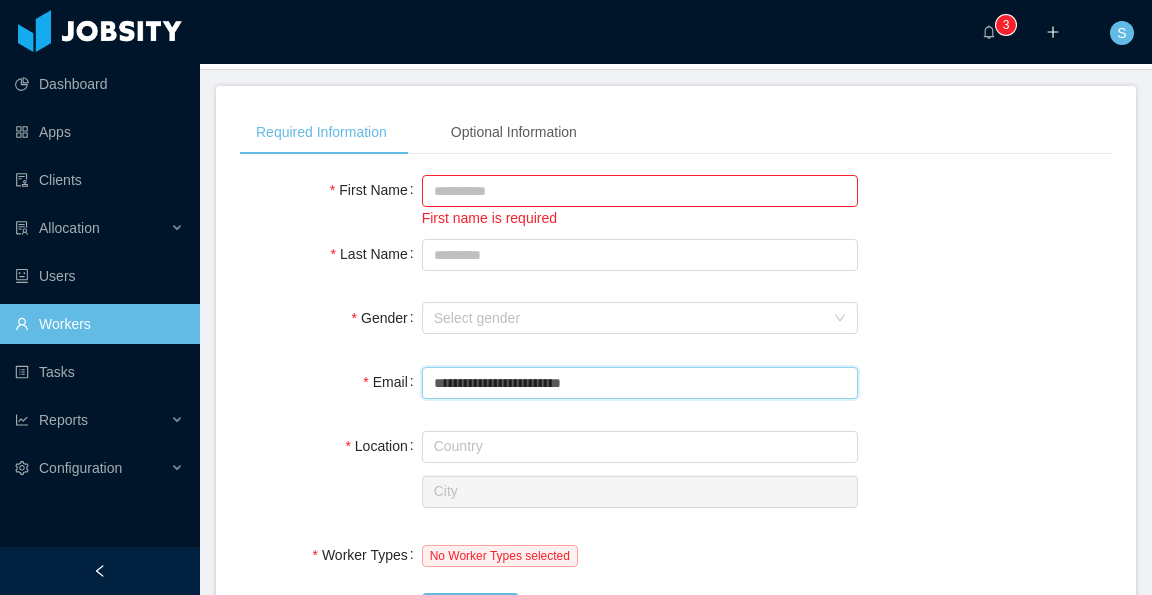 scroll, scrollTop: 100, scrollLeft: 0, axis: vertical 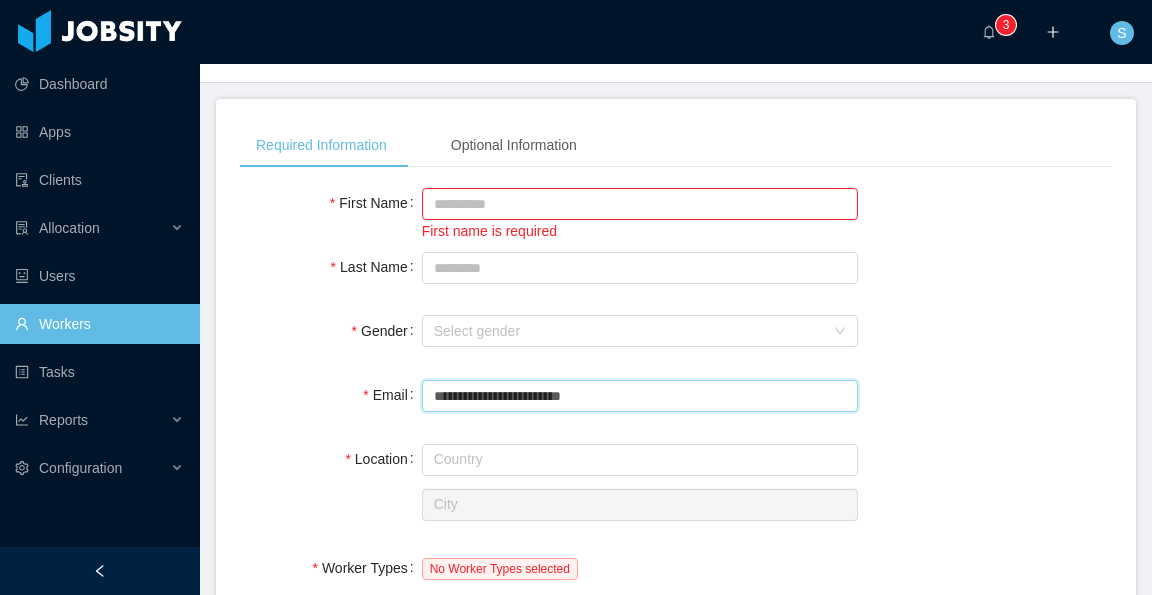 type on "**********" 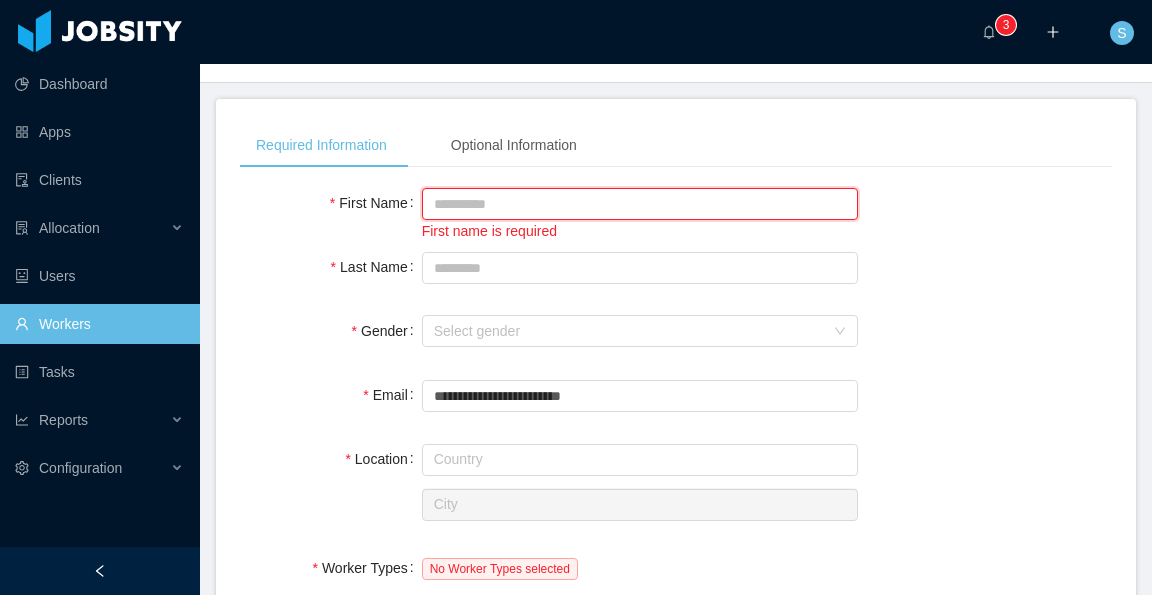 click on "First Name" at bounding box center (640, 204) 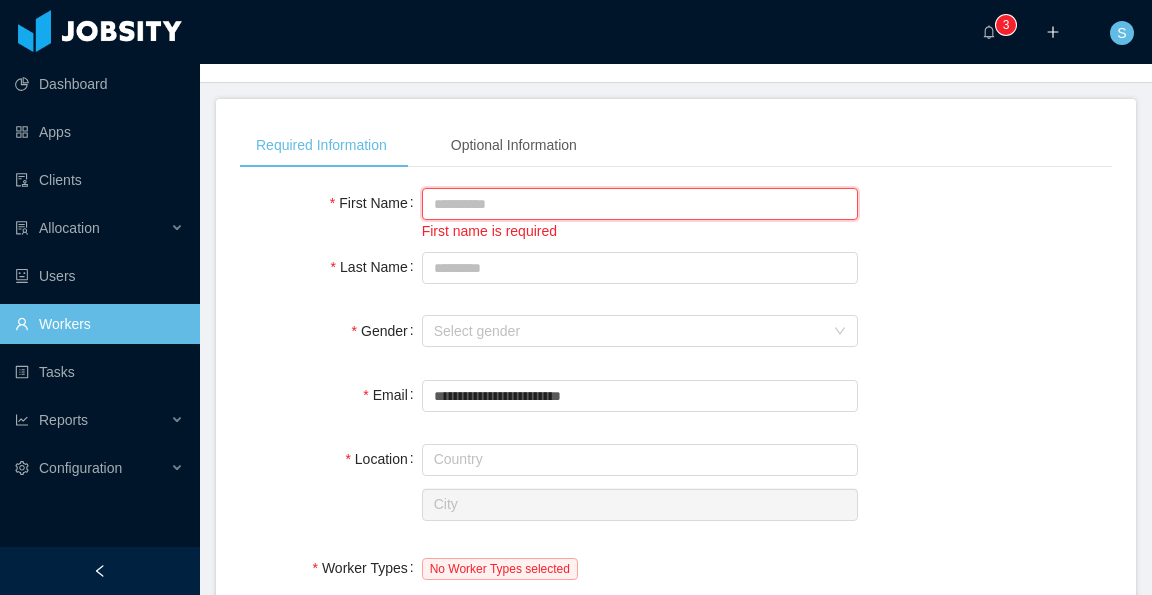 paste on "**********" 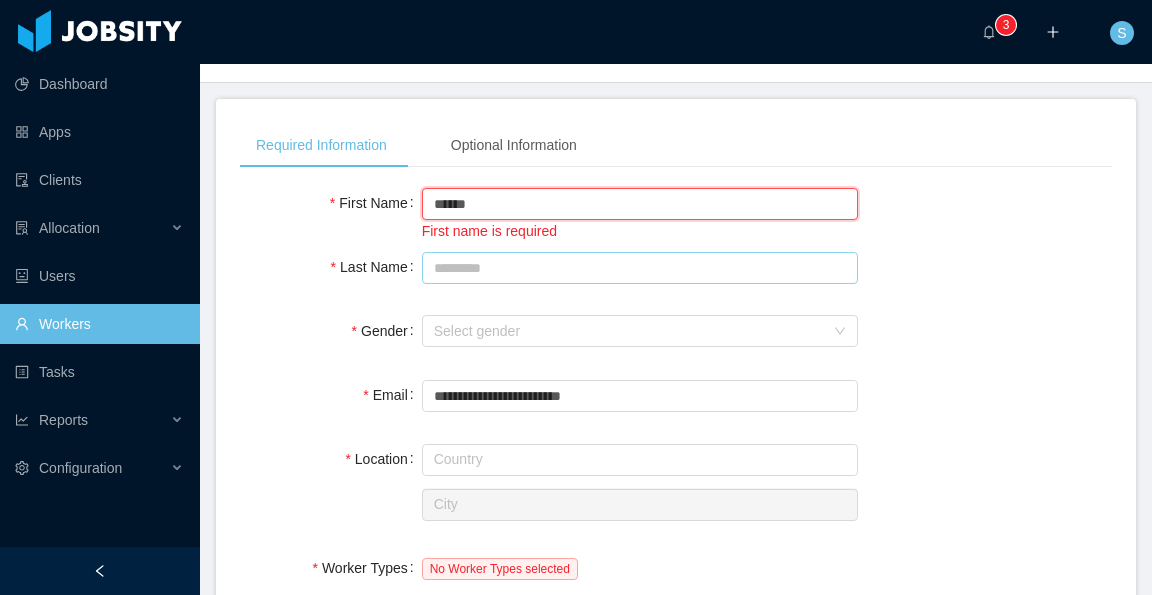 type on "*****" 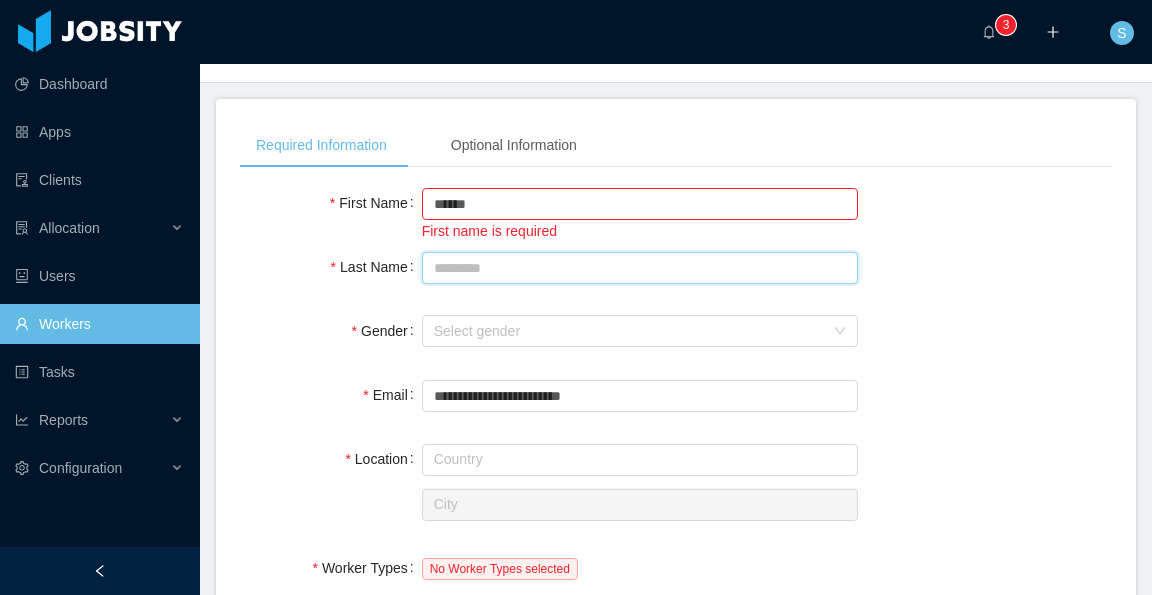 click on "Last Name" at bounding box center [640, 268] 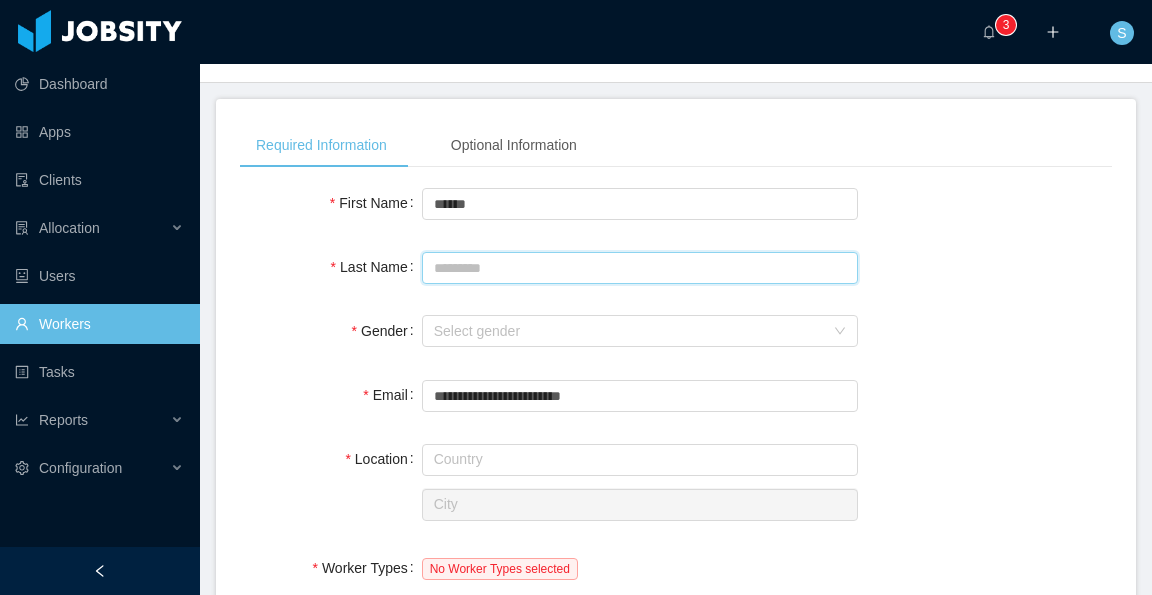 paste on "**********" 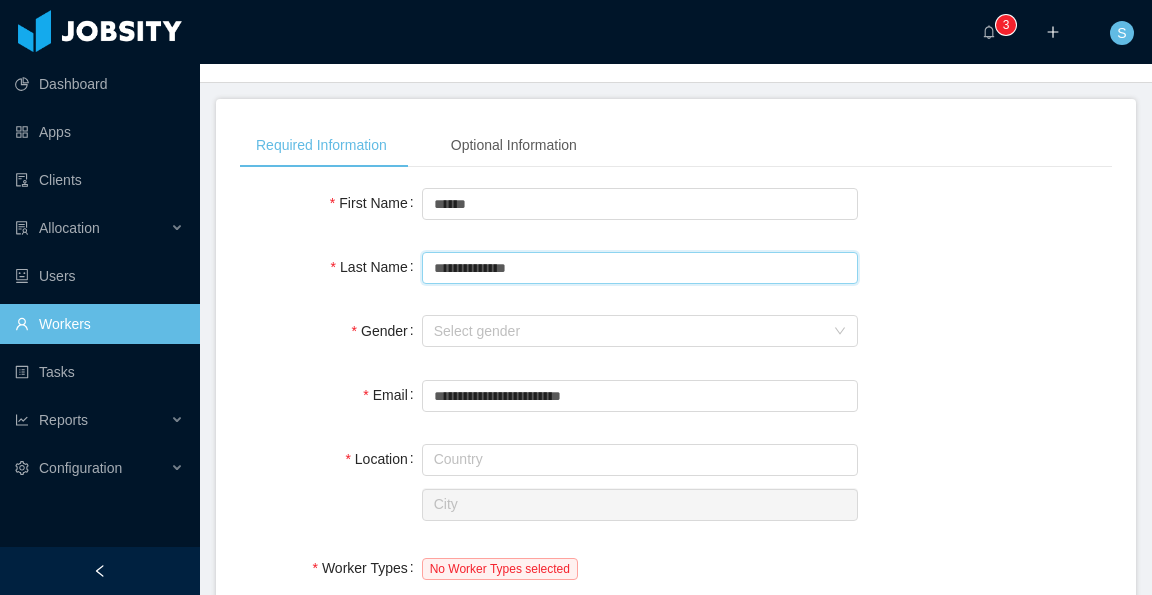 click on "**********" at bounding box center [640, 268] 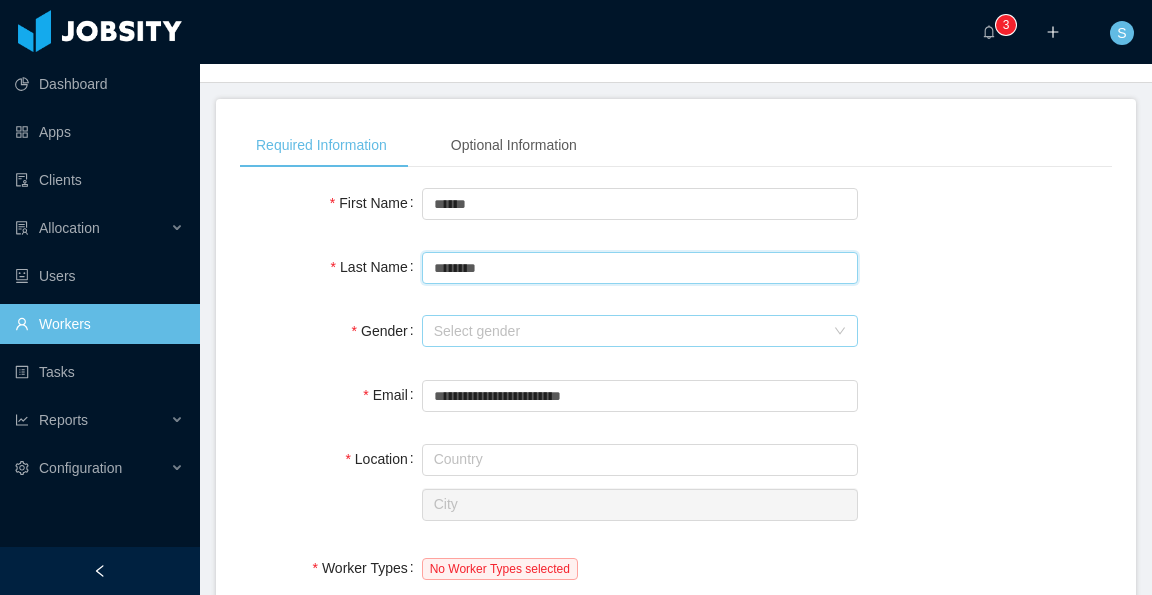 type on "*******" 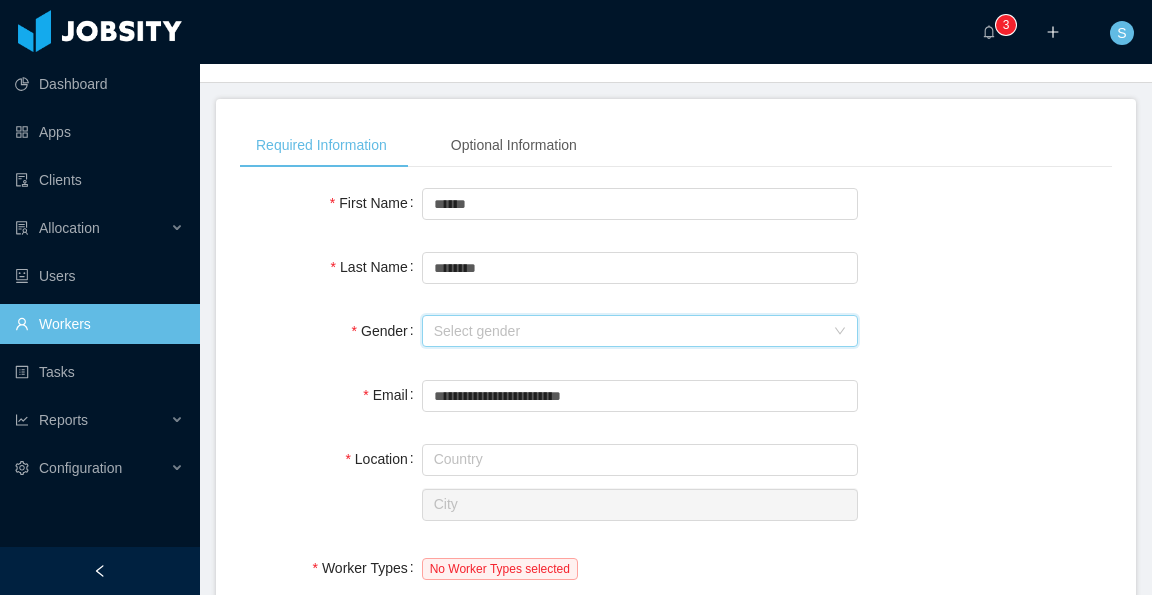 click on "Select gender" at bounding box center (633, 331) 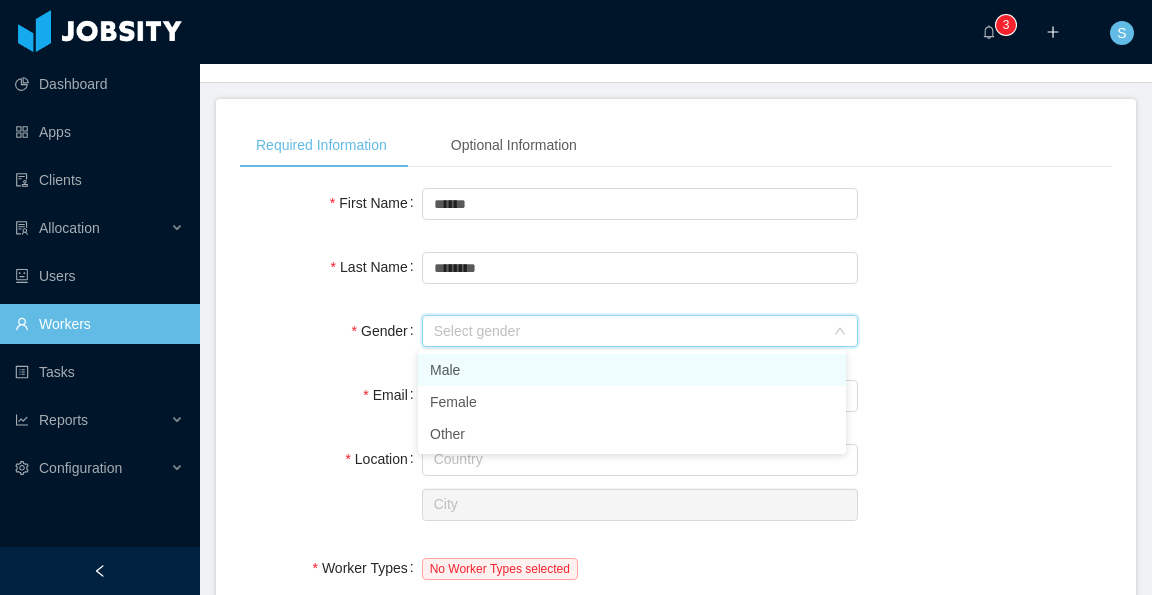 click on "Male" at bounding box center [632, 370] 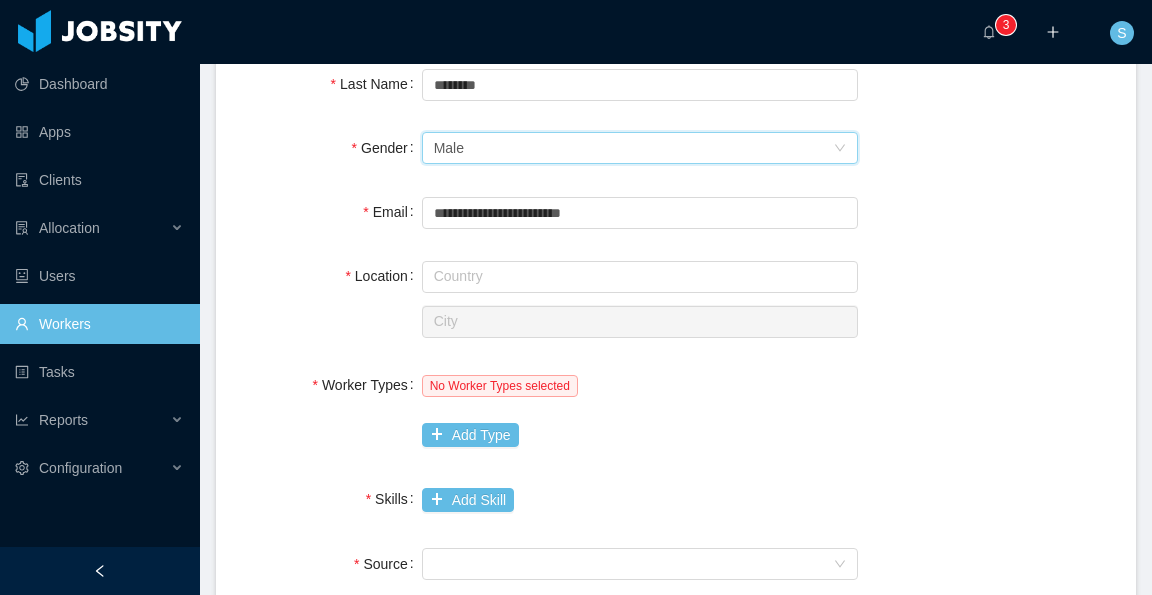 scroll, scrollTop: 300, scrollLeft: 0, axis: vertical 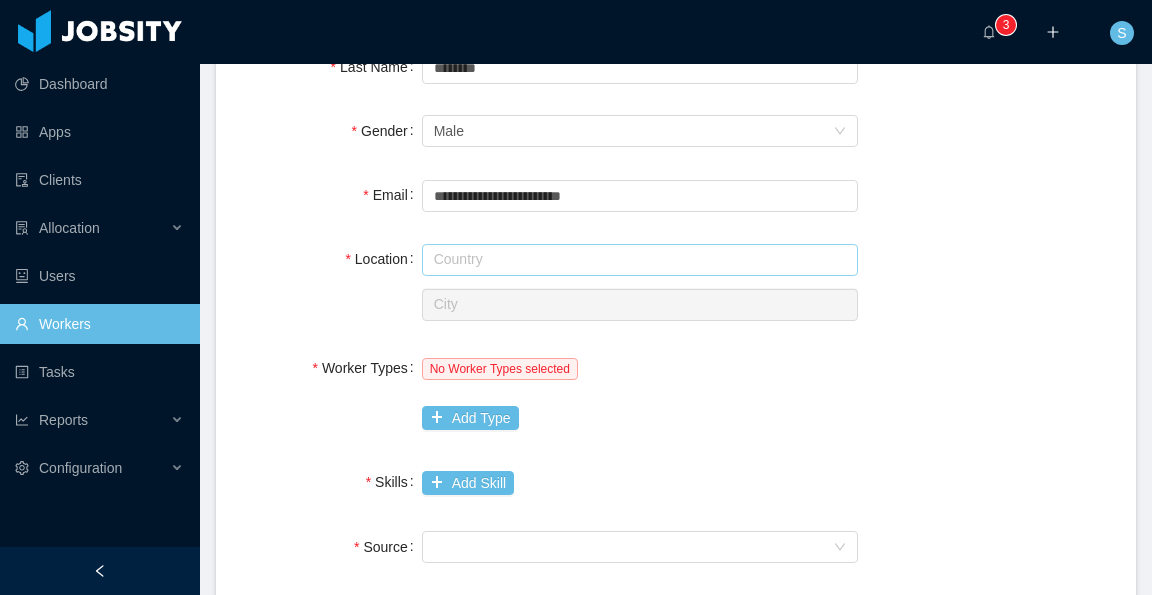 click at bounding box center (640, 260) 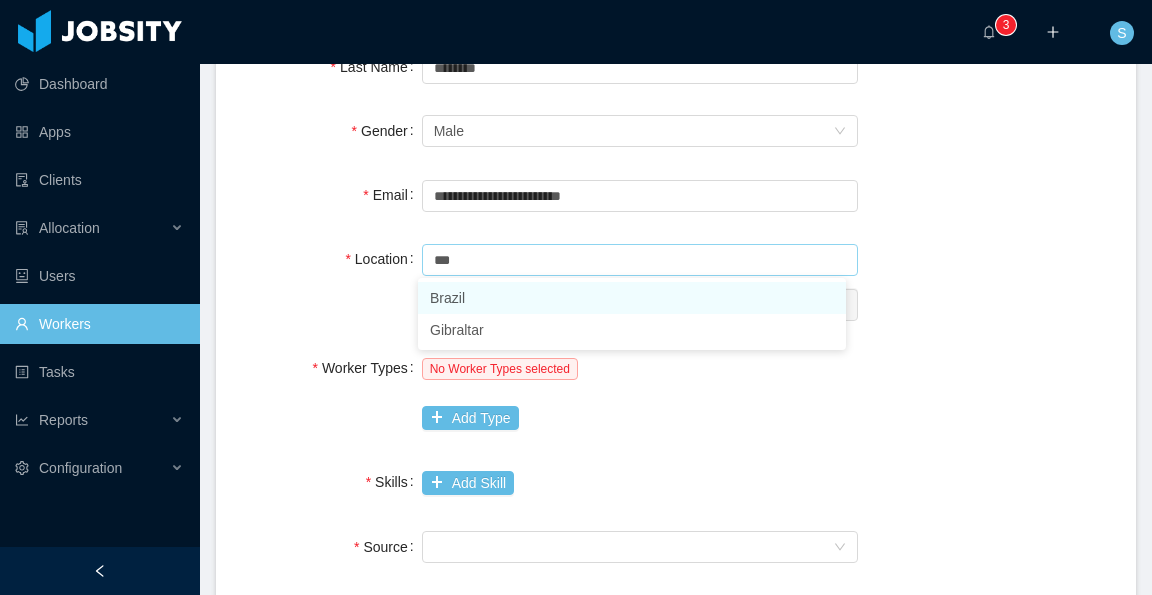 click on "Brazil" at bounding box center (632, 298) 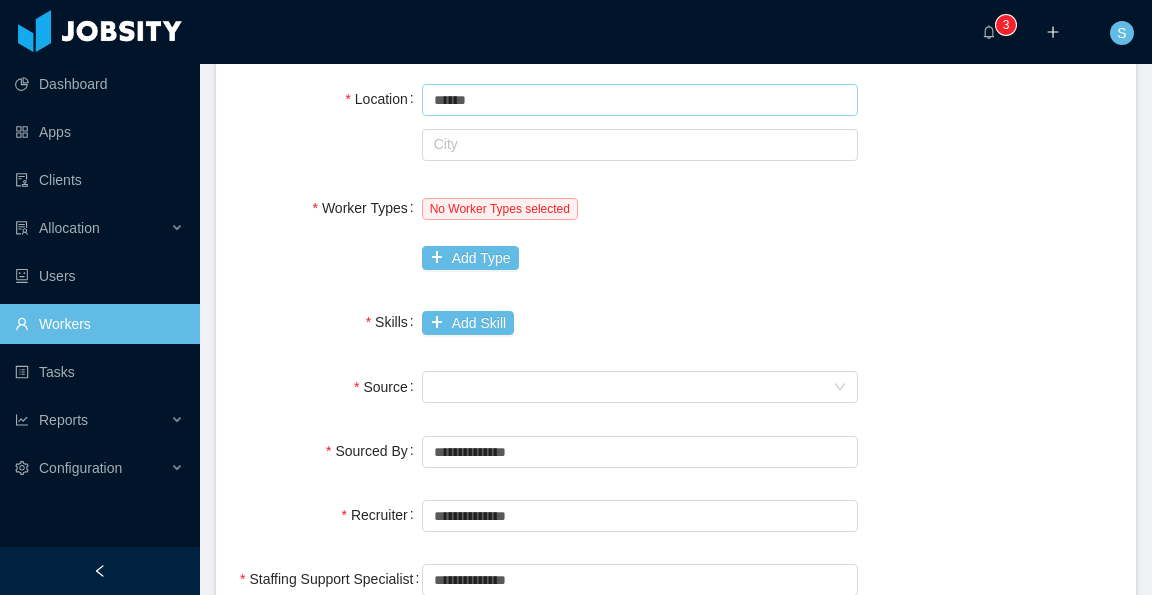 scroll, scrollTop: 400, scrollLeft: 0, axis: vertical 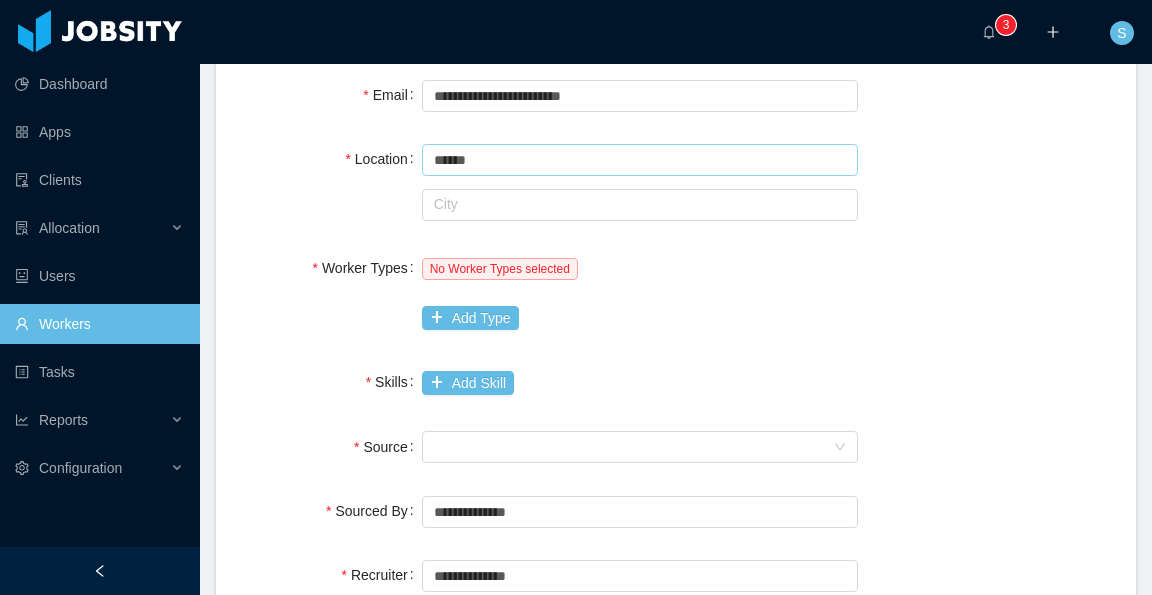 type on "******" 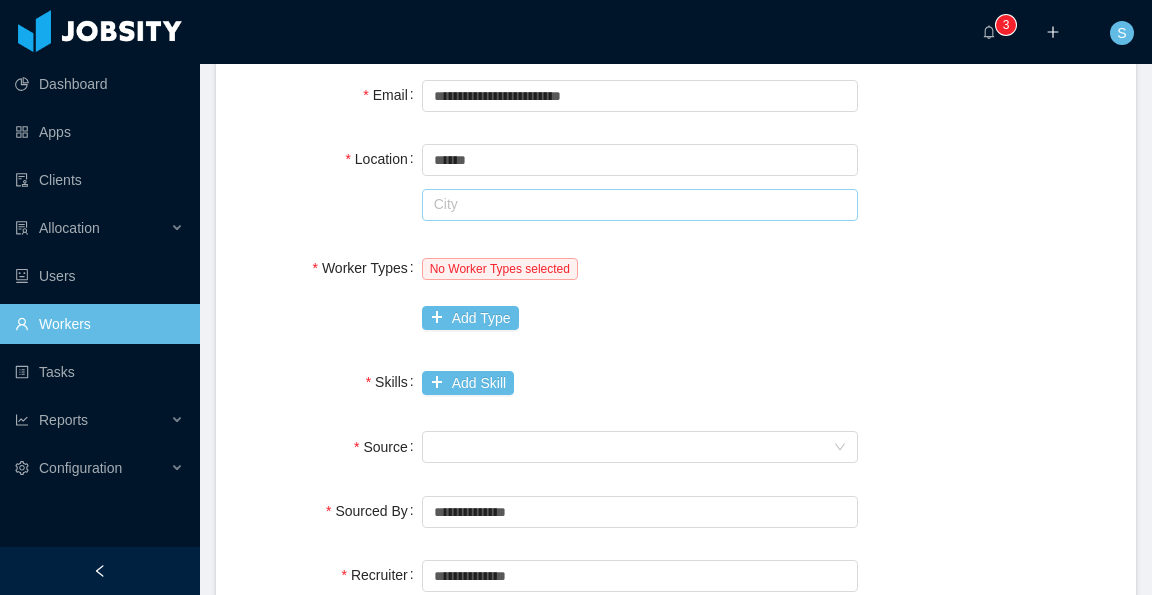 click at bounding box center (640, 205) 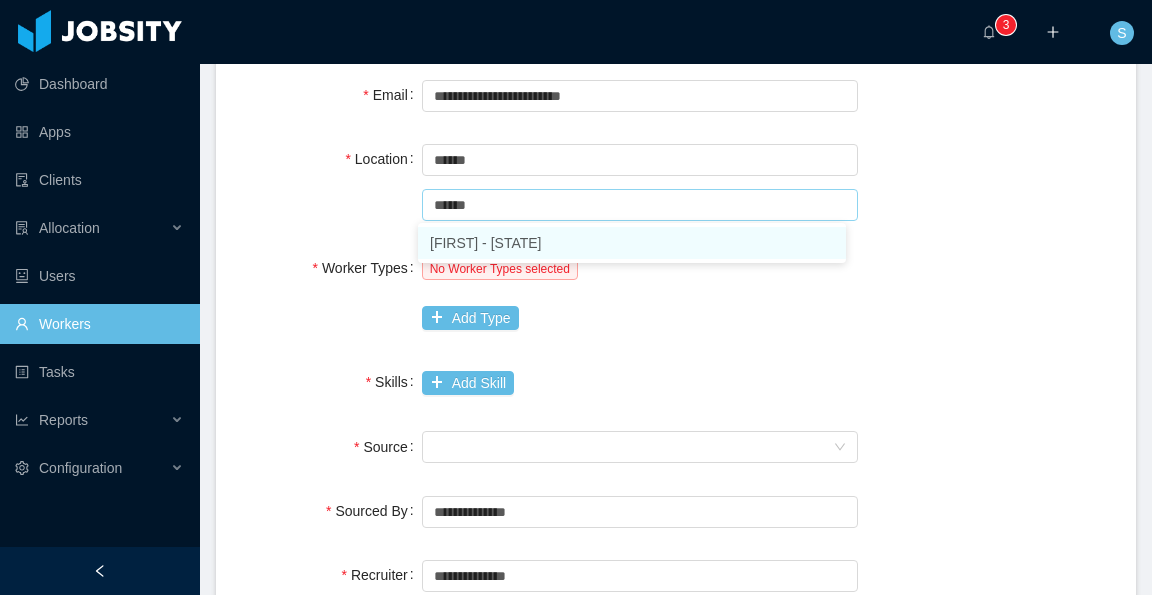 click on "Brasília - Distrito Federal" at bounding box center [632, 243] 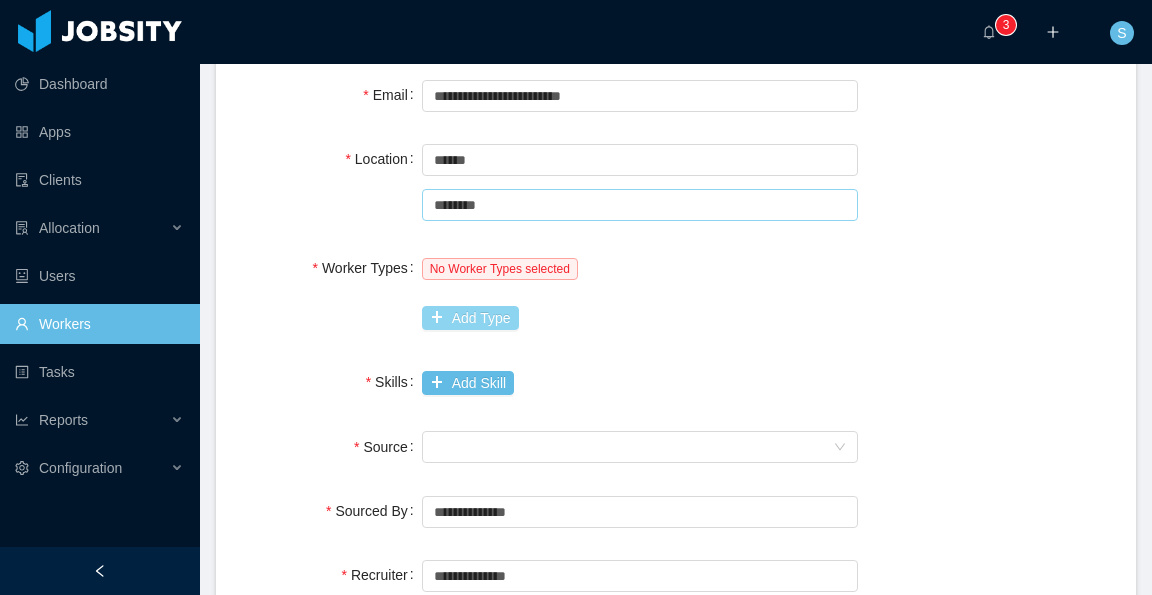 type on "********" 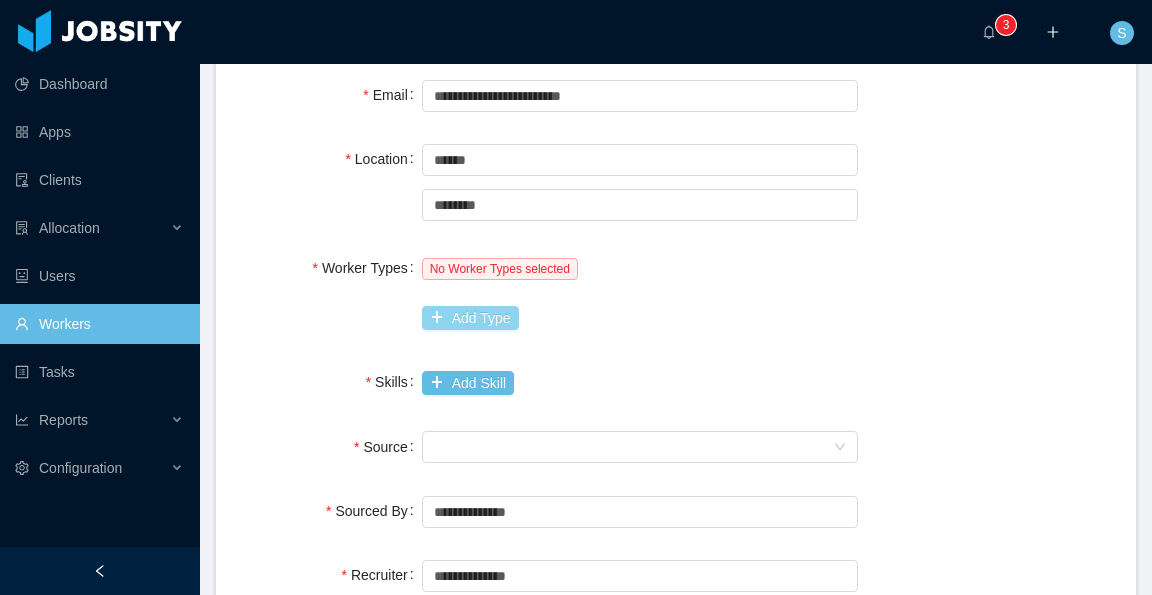 click on "Add Type" at bounding box center [470, 318] 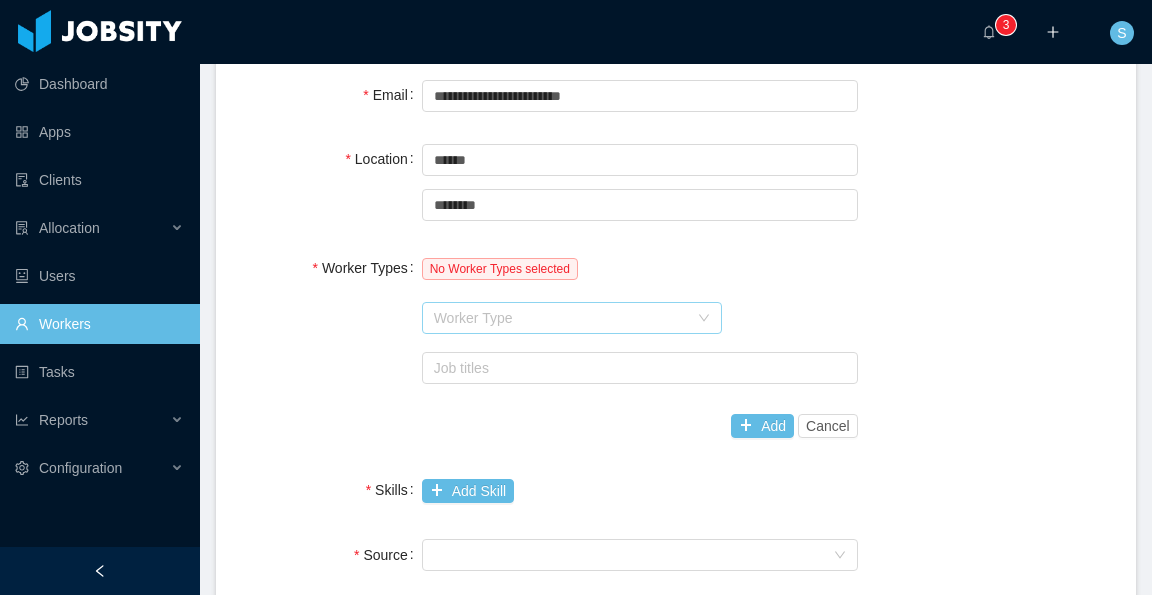 click on "Worker Type" at bounding box center (561, 318) 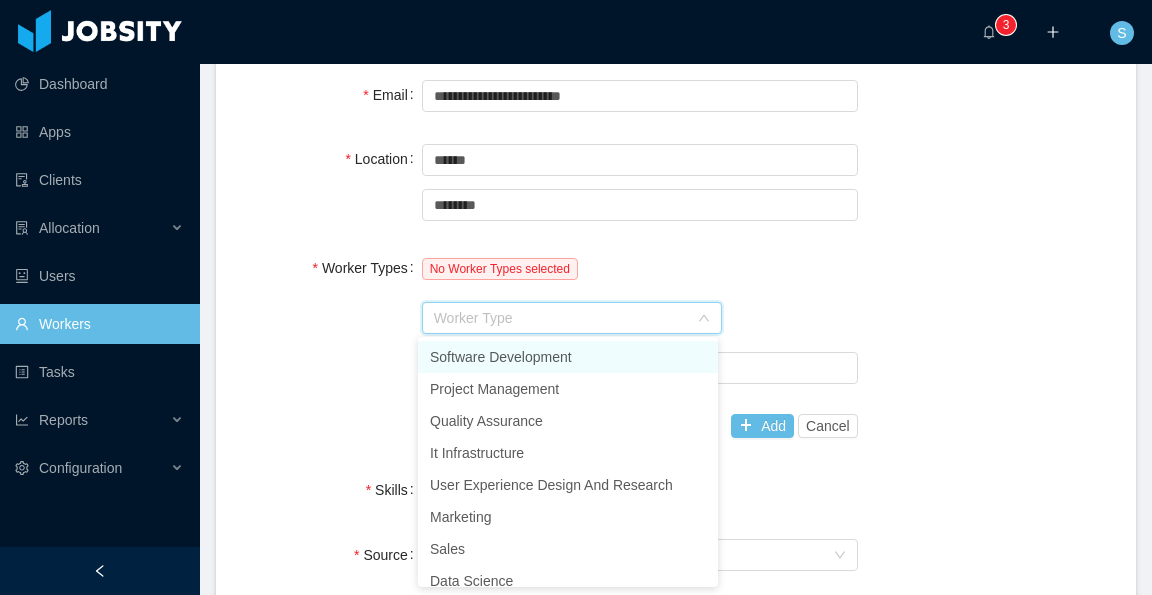 click on "Software Development" at bounding box center (568, 357) 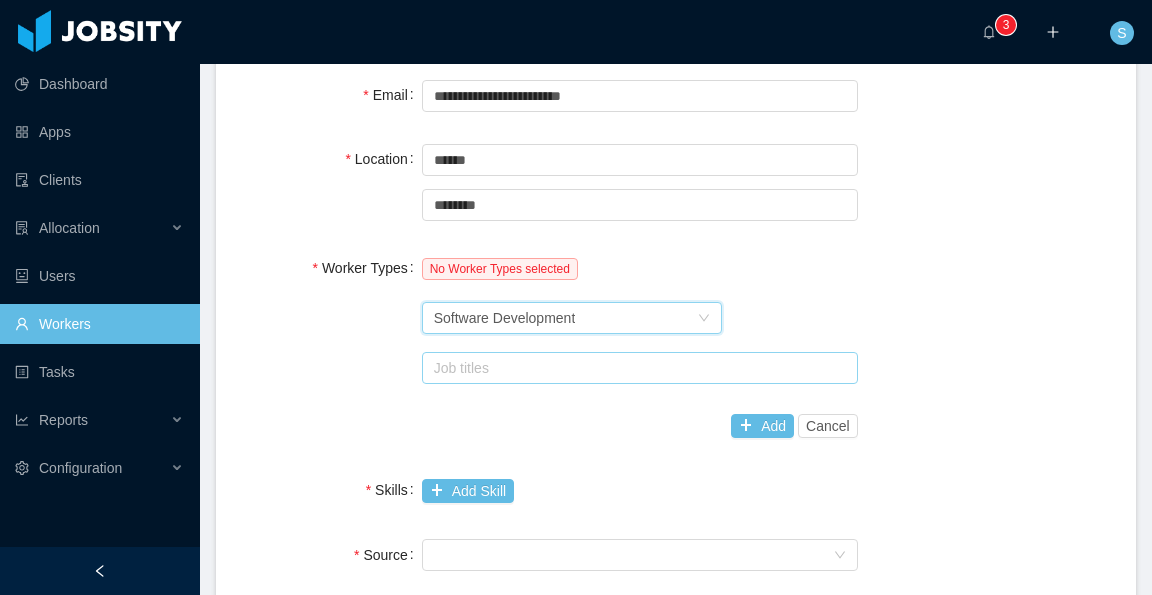 click on "Job titles" at bounding box center (635, 368) 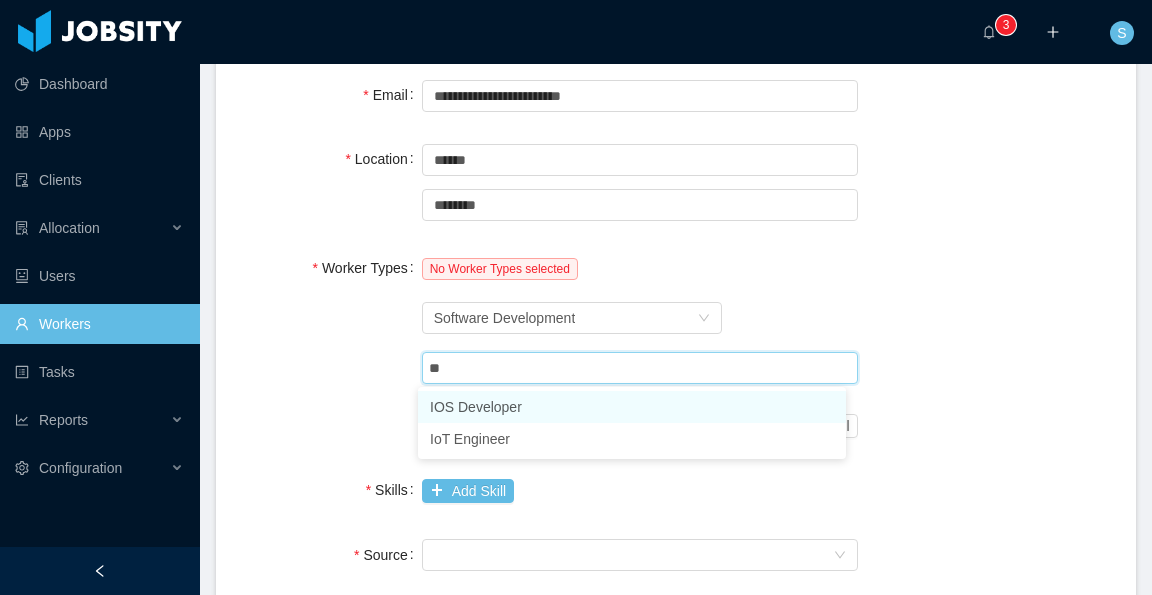 type on "***" 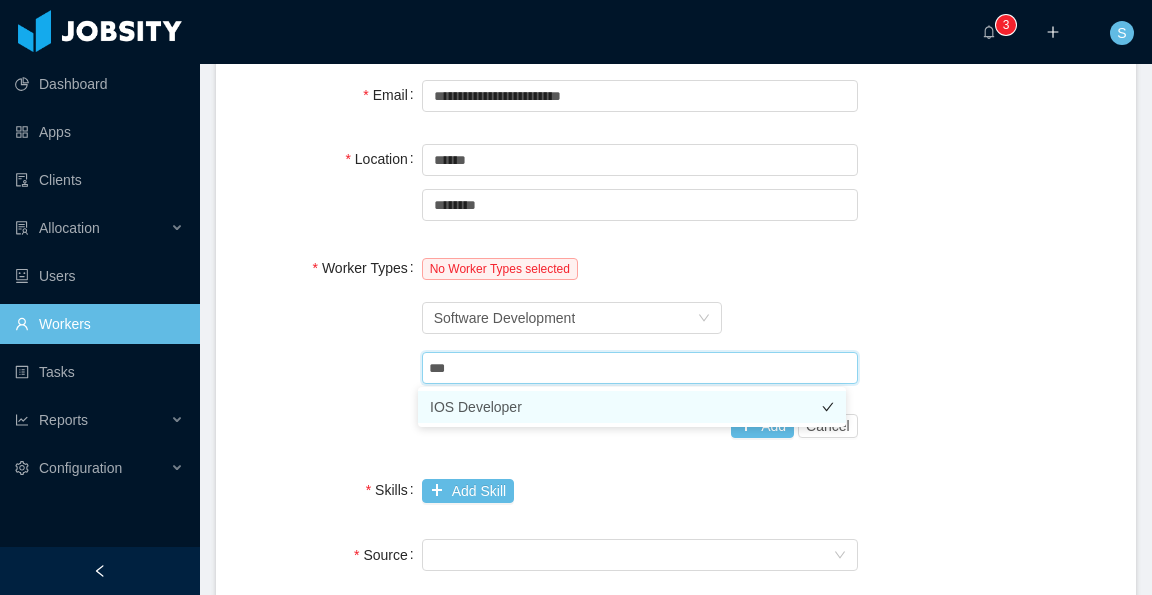 click on "IOS Developer" at bounding box center [632, 407] 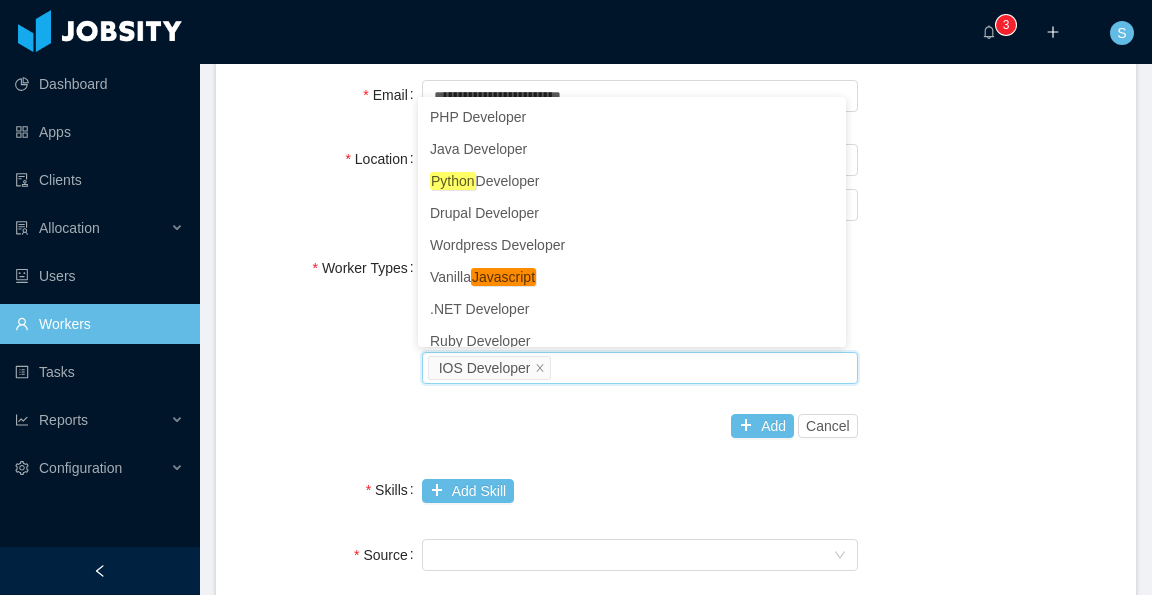 scroll, scrollTop: 10, scrollLeft: 0, axis: vertical 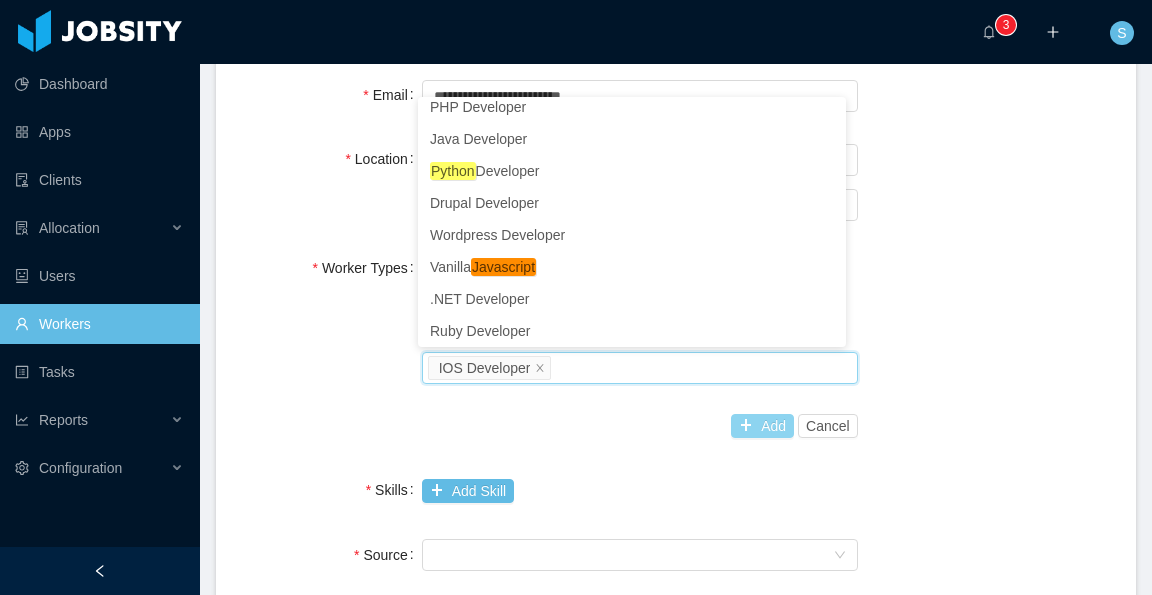 click on "Add" at bounding box center (762, 426) 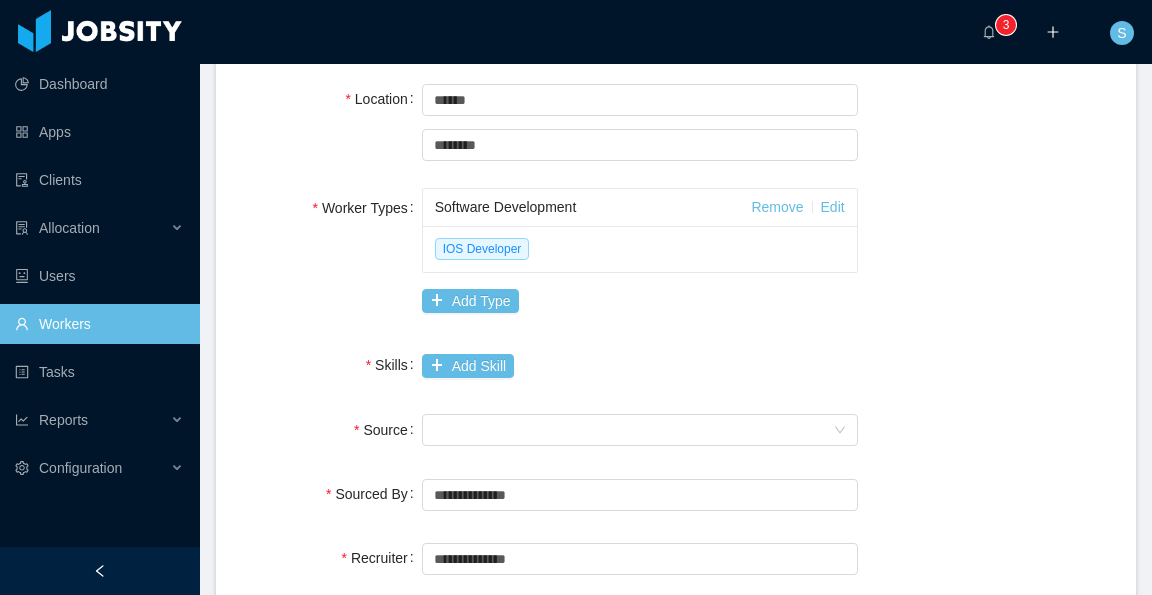 scroll, scrollTop: 400, scrollLeft: 0, axis: vertical 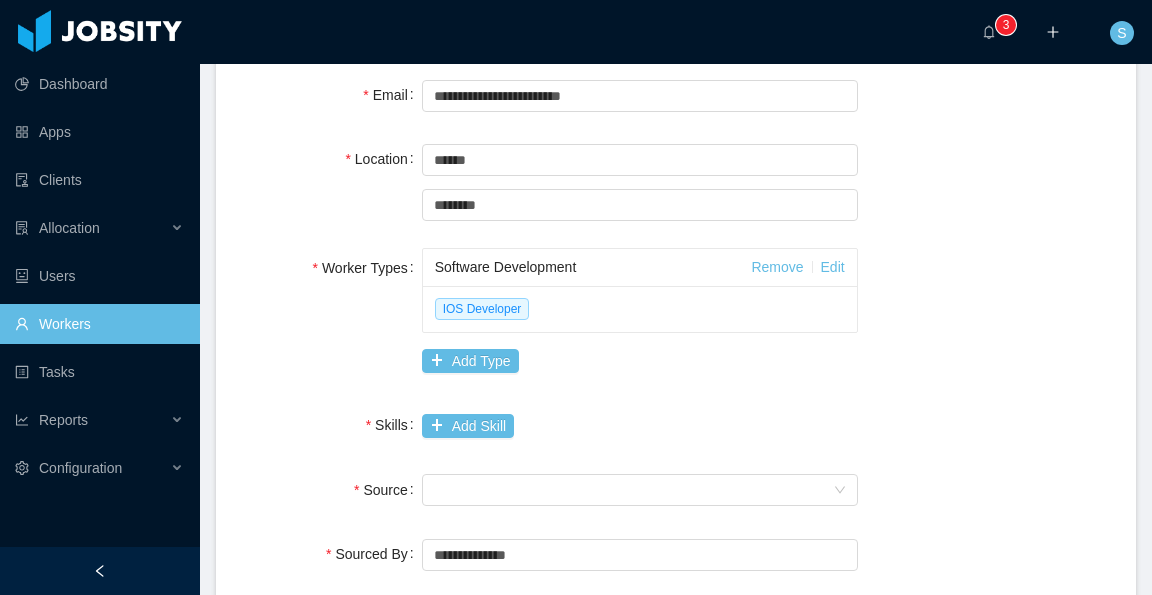 click on "**********" at bounding box center [676, 424] 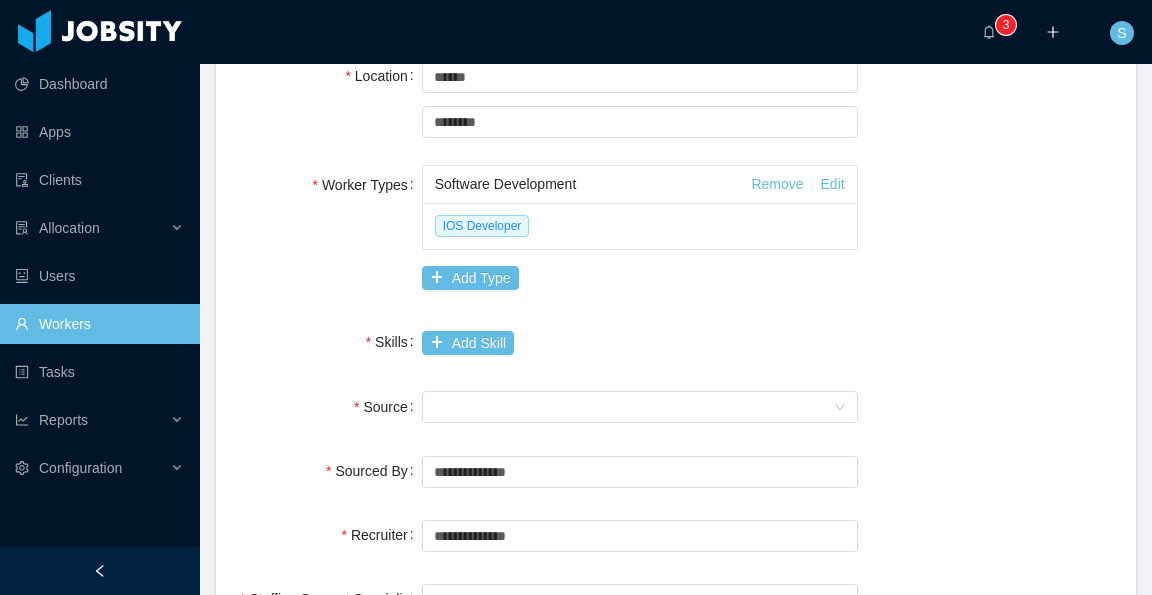 scroll, scrollTop: 500, scrollLeft: 0, axis: vertical 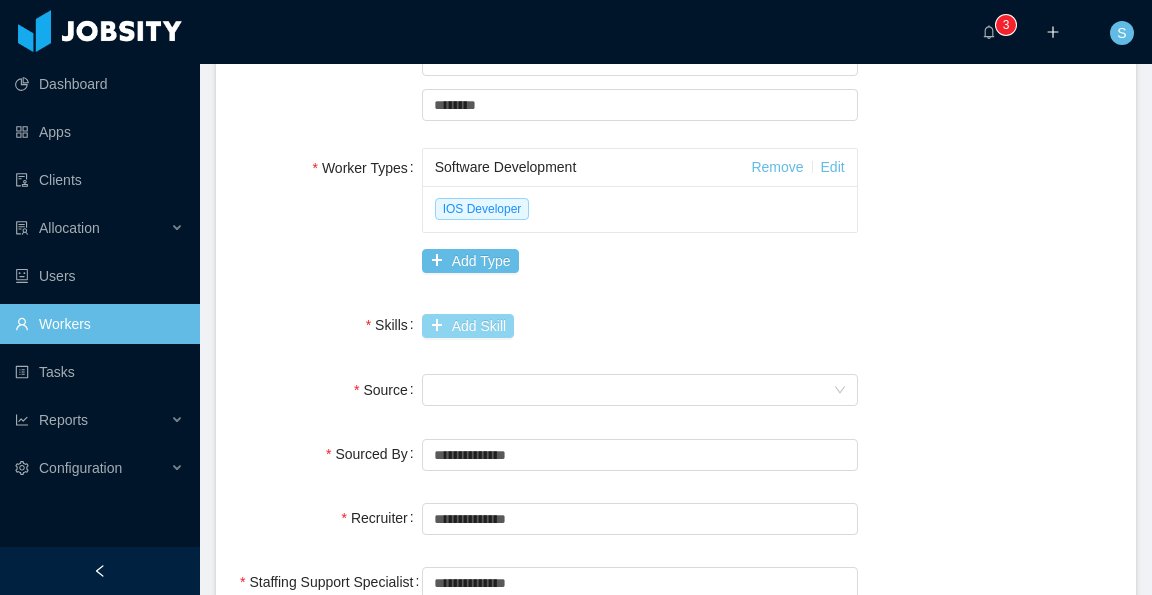click on "Add Skill" at bounding box center [468, 326] 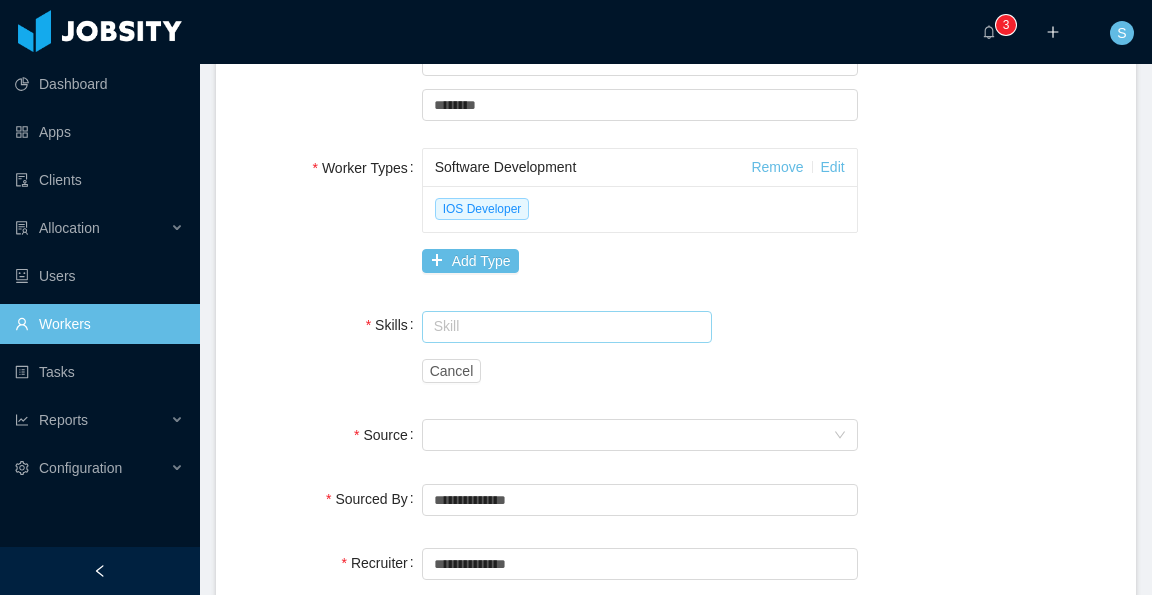 click at bounding box center [567, 327] 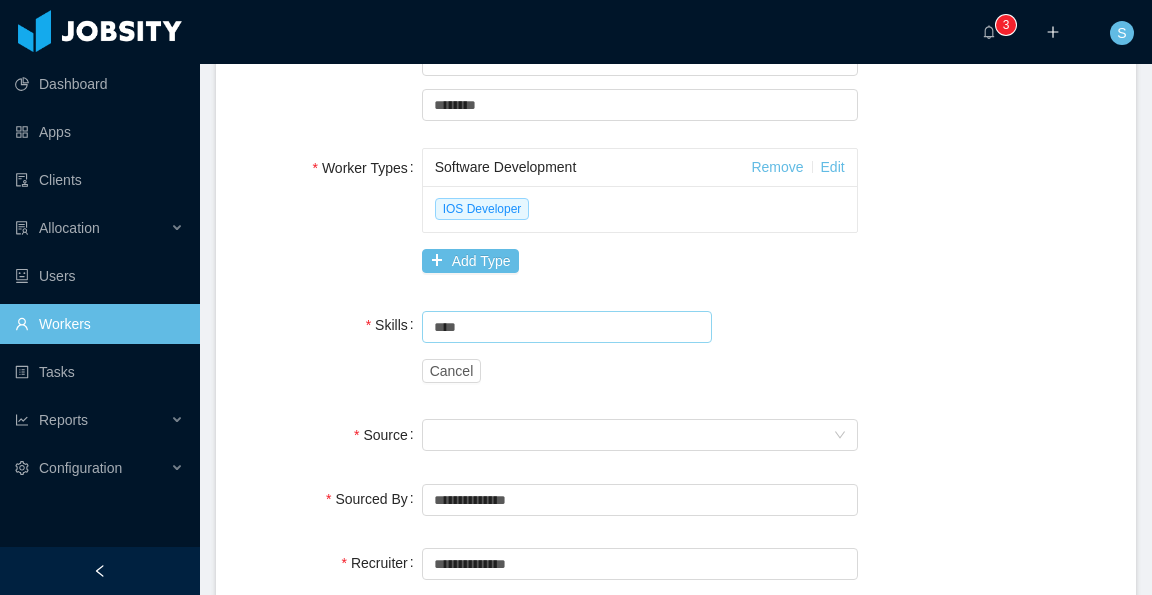 click on "***" at bounding box center (567, 327) 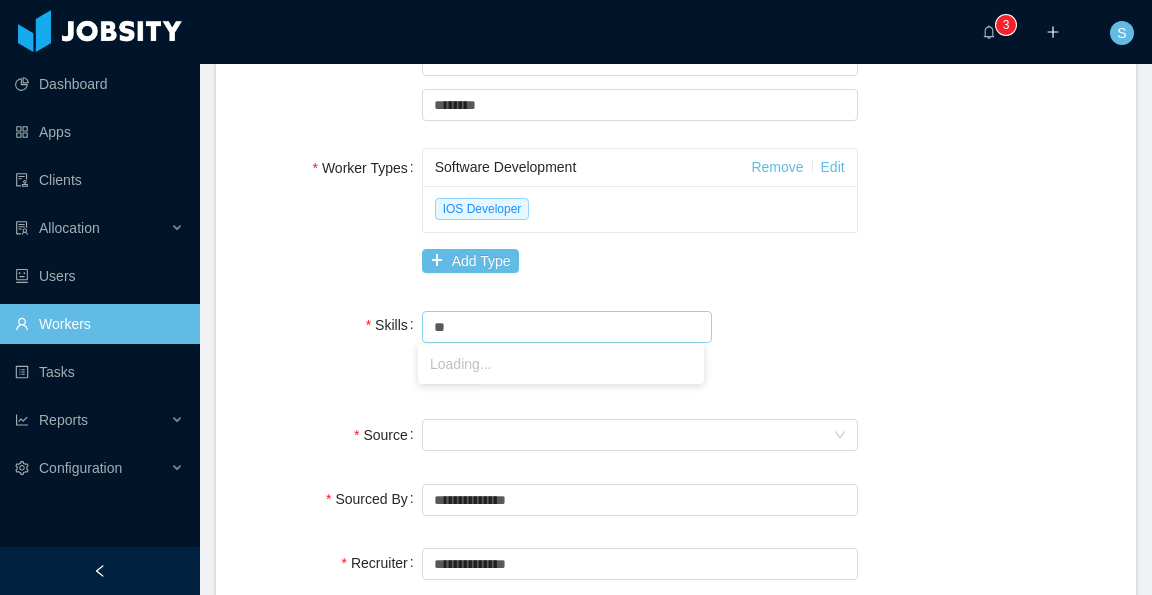 type on "*" 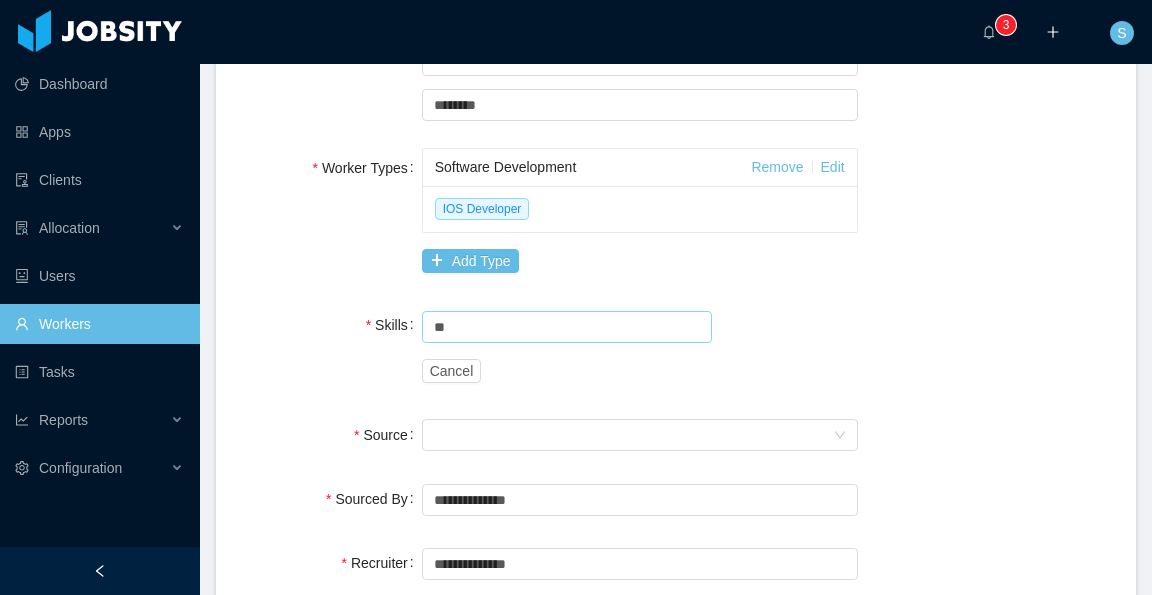 type on "*" 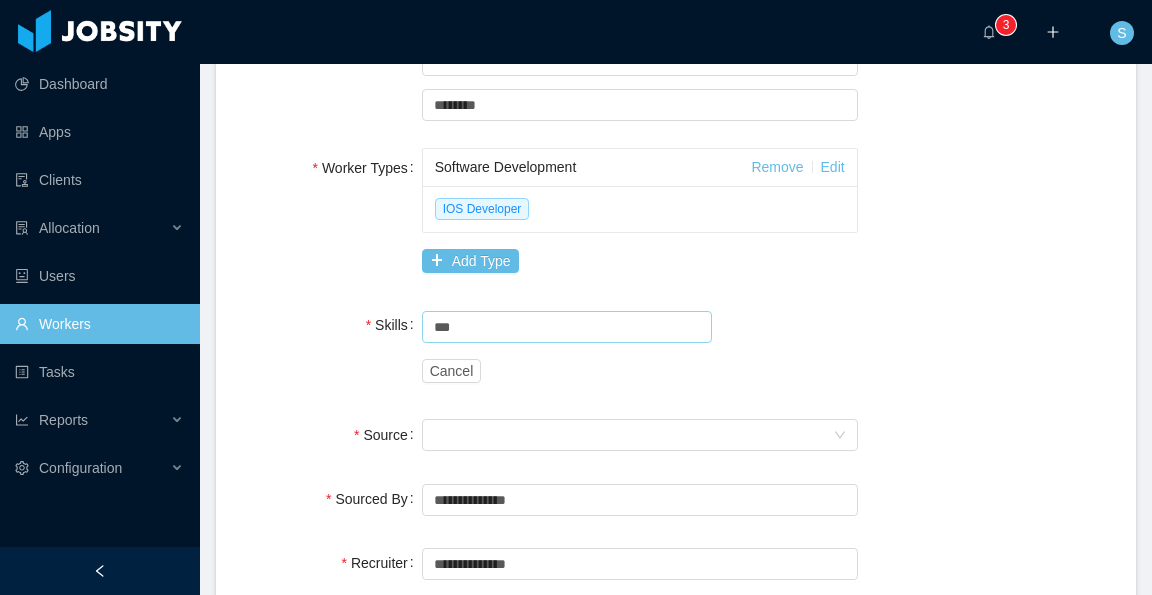 type on "***" 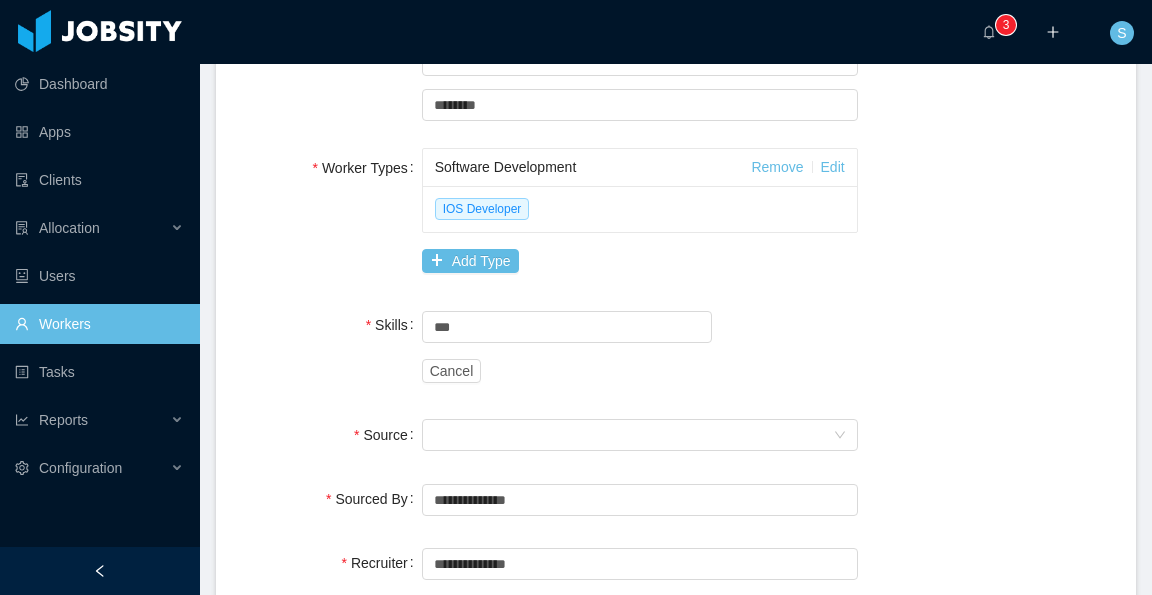 click on "Worker Types Software Development Remove Edit IOS Developer Add Type" at bounding box center (676, 214) 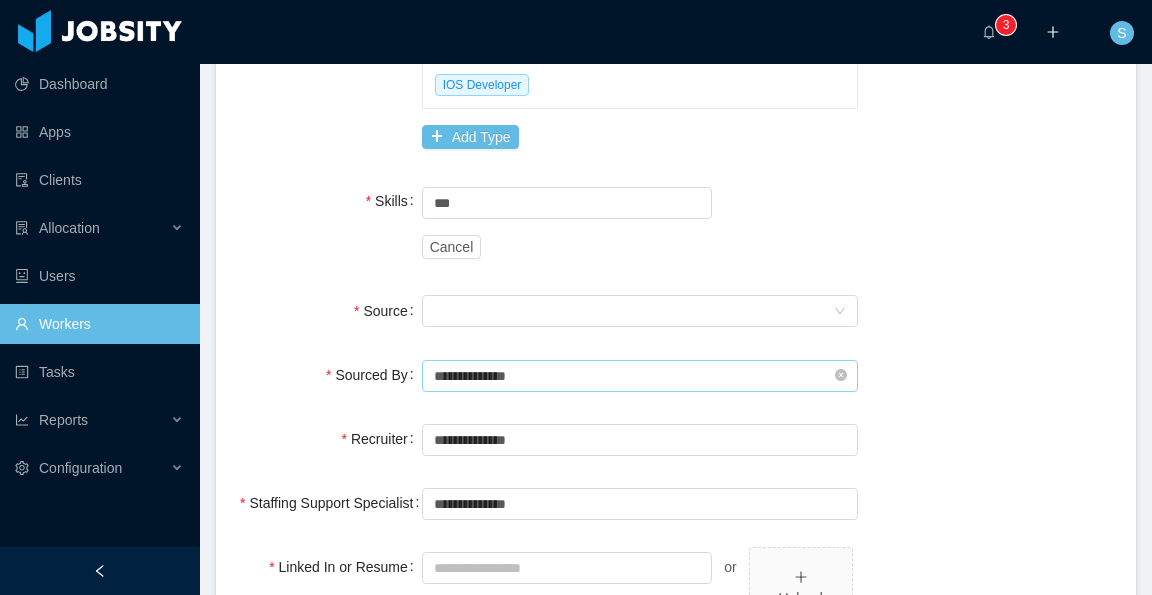 scroll, scrollTop: 700, scrollLeft: 0, axis: vertical 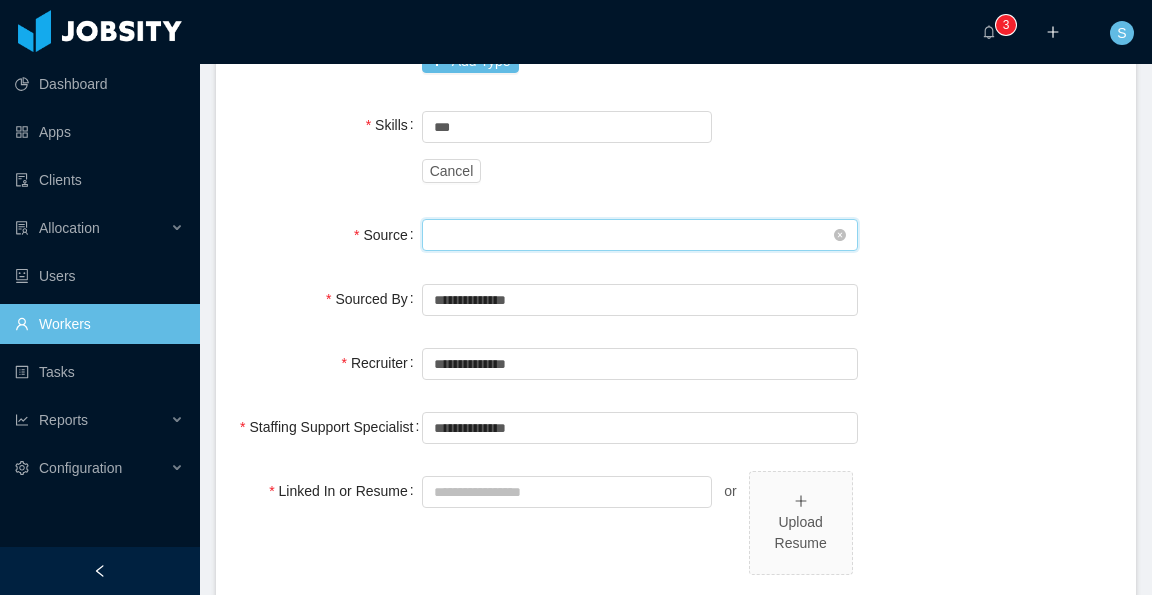 click on "Seniority" at bounding box center [633, 235] 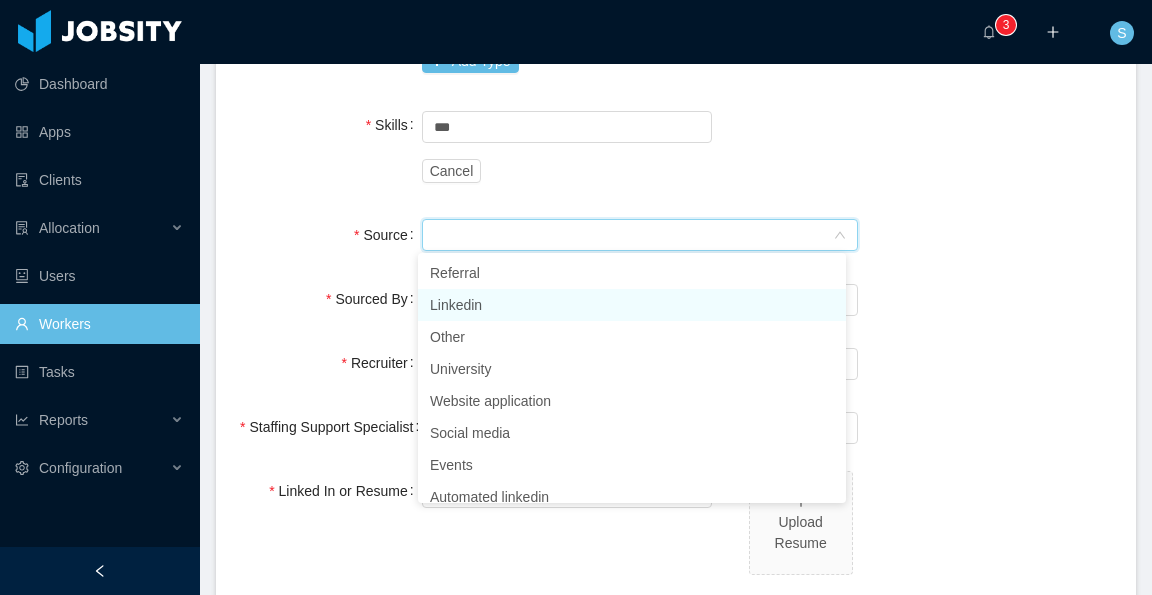click on "Linkedin" at bounding box center (632, 305) 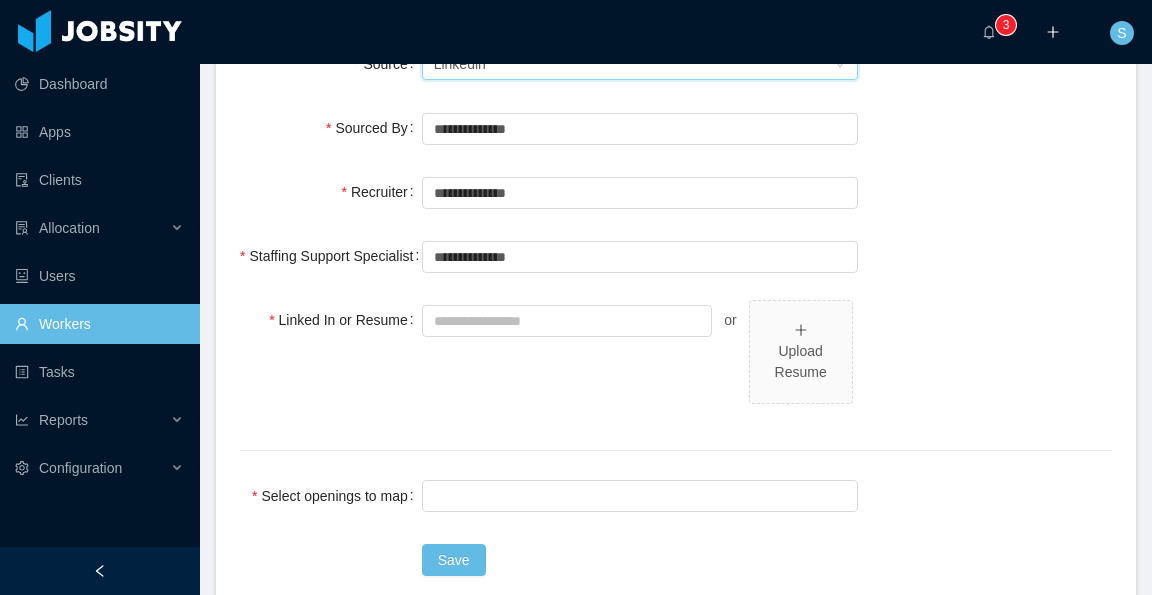 scroll, scrollTop: 900, scrollLeft: 0, axis: vertical 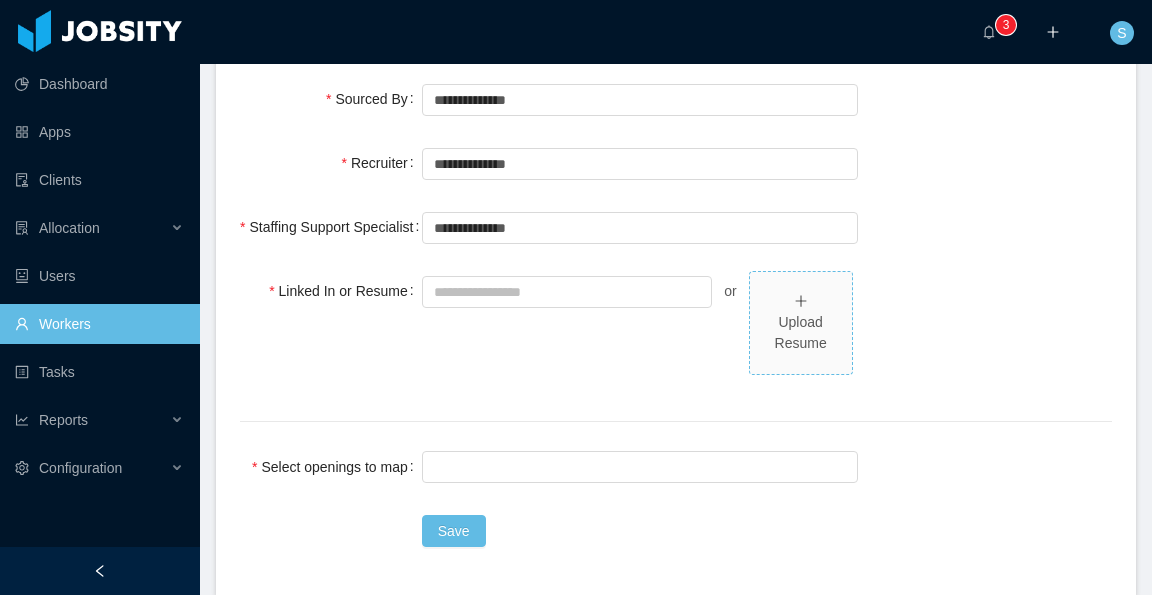 click on "Upload Resume" at bounding box center (801, 333) 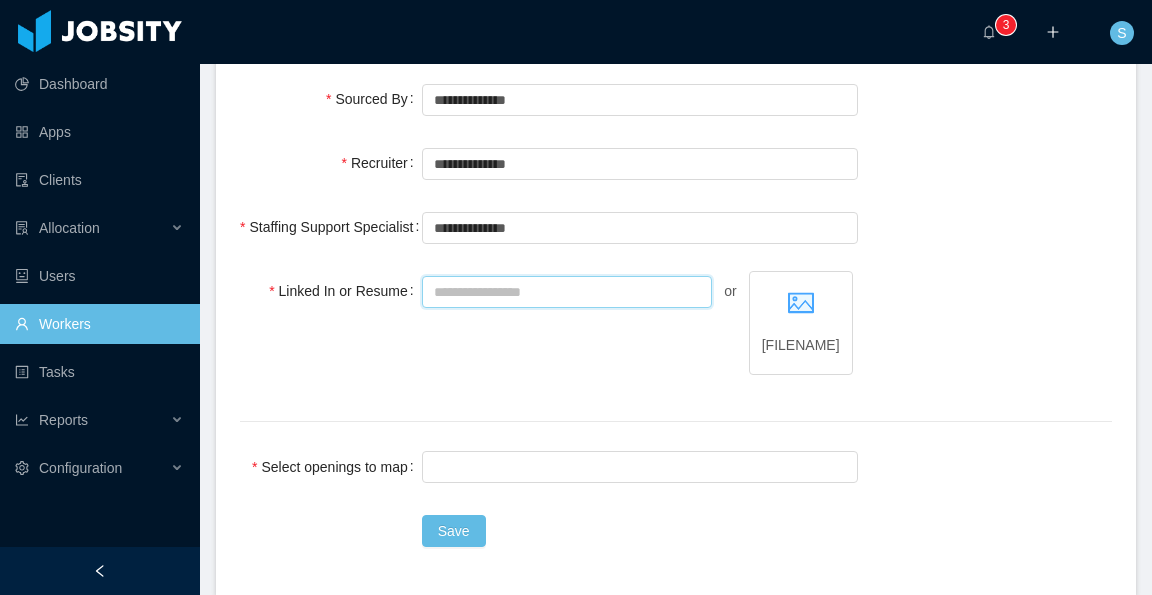 click on "Linked In or Resume" at bounding box center [567, 292] 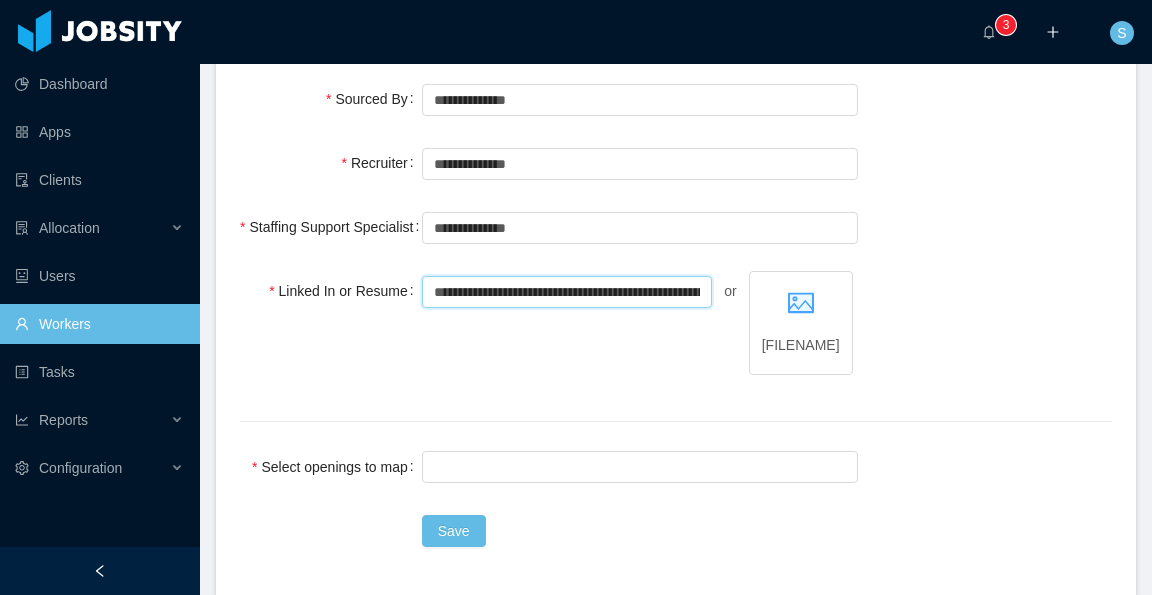 scroll, scrollTop: 0, scrollLeft: 132, axis: horizontal 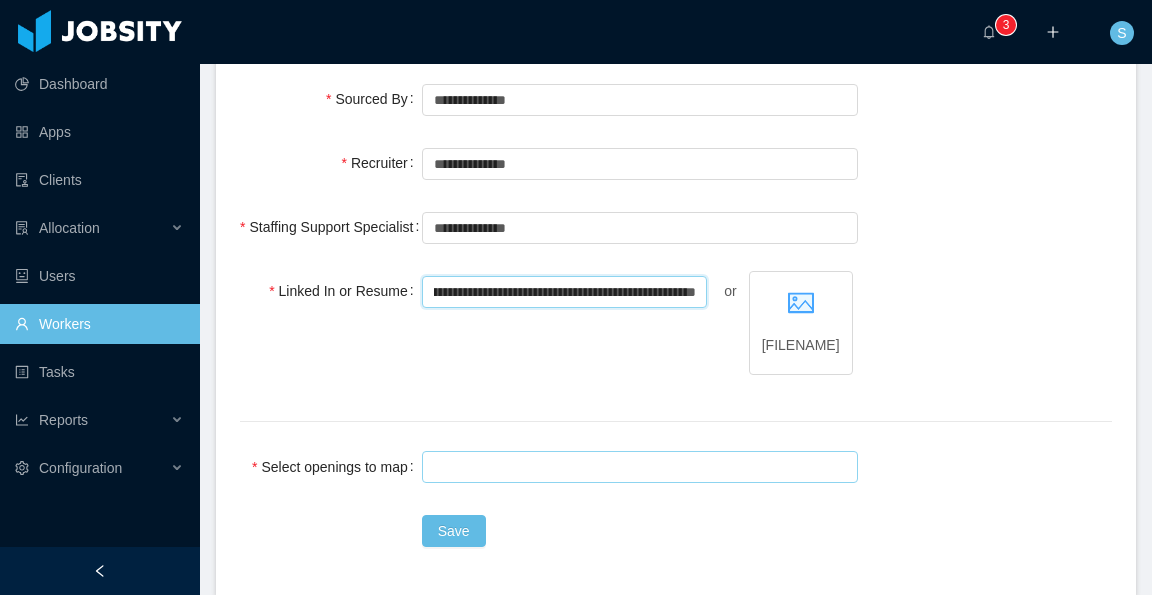 type on "**********" 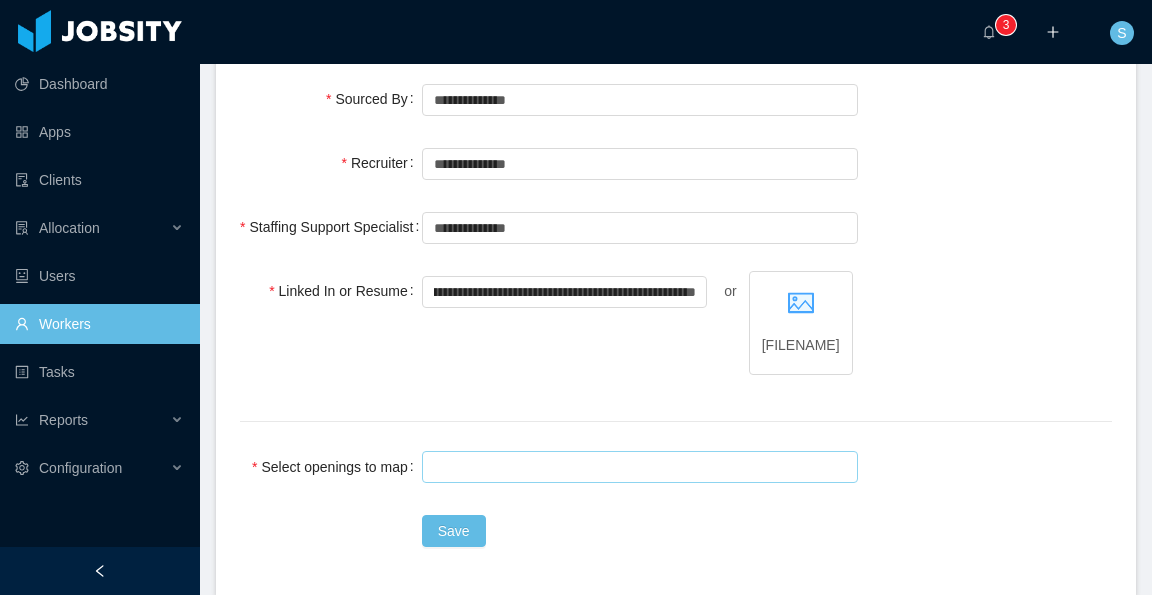 click at bounding box center [637, 467] 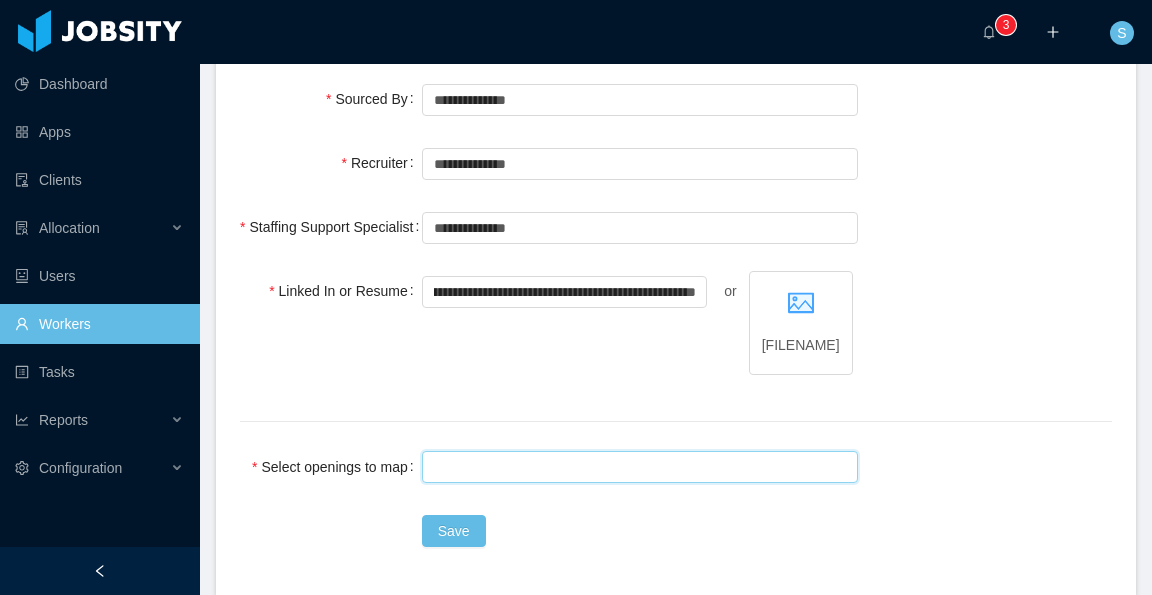 scroll, scrollTop: 0, scrollLeft: 0, axis: both 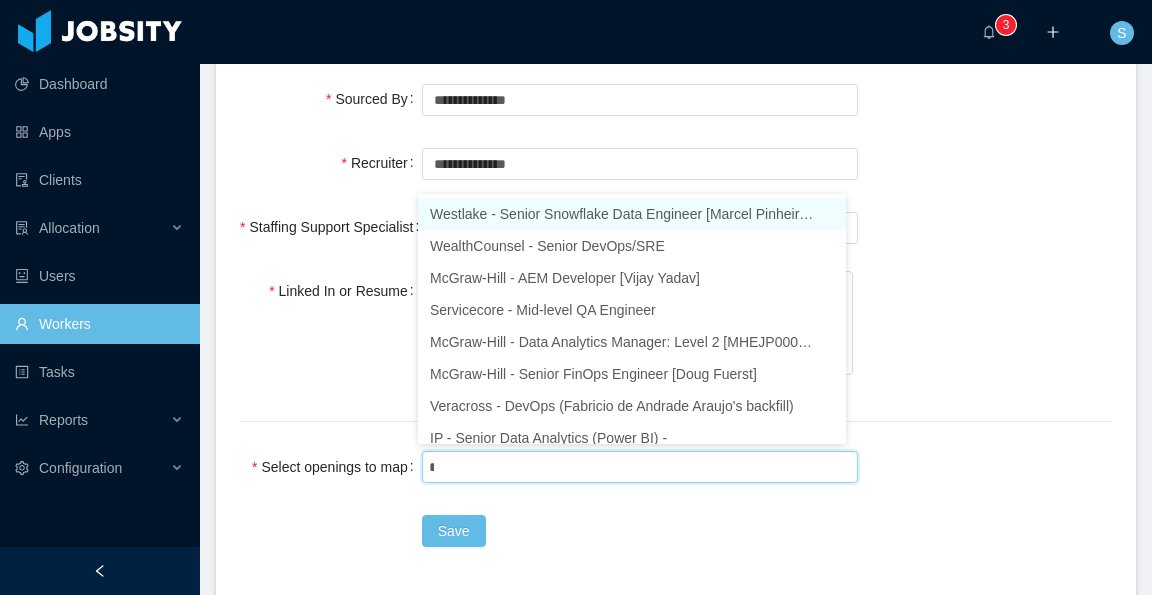type on "***" 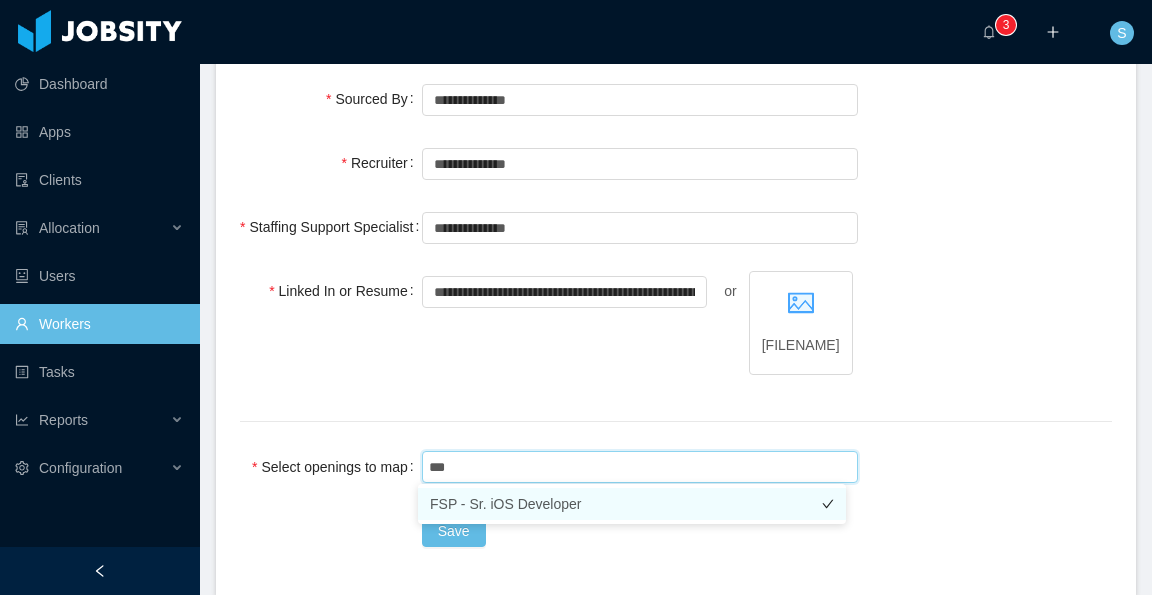 click on "FSP - Sr. iOS Developer" at bounding box center [632, 504] 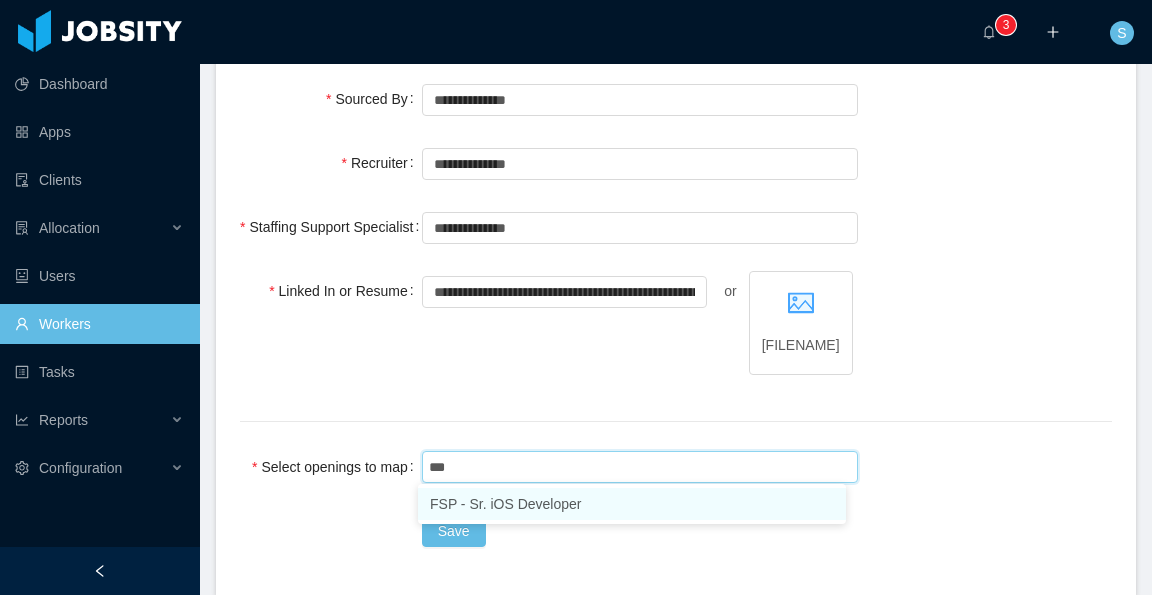 type 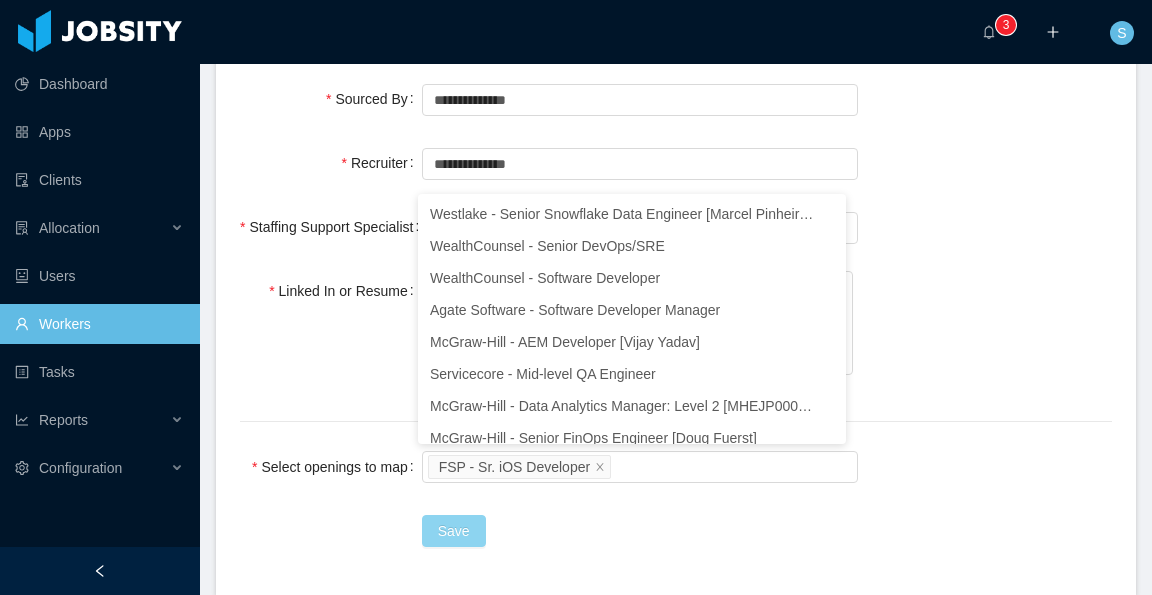 click on "Save" at bounding box center [454, 531] 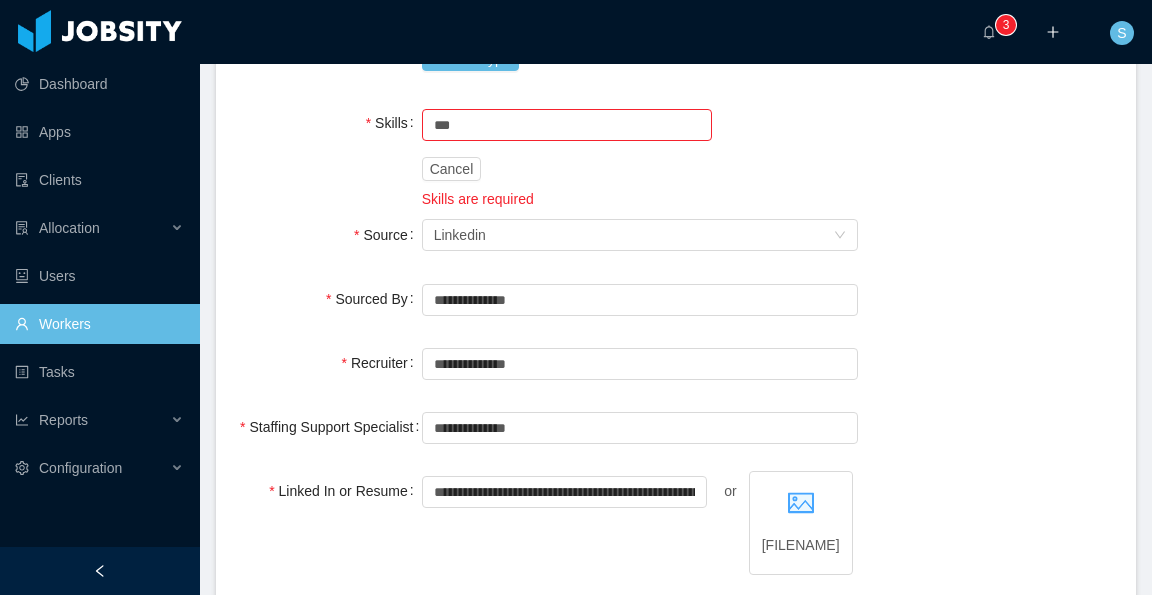 scroll, scrollTop: 502, scrollLeft: 0, axis: vertical 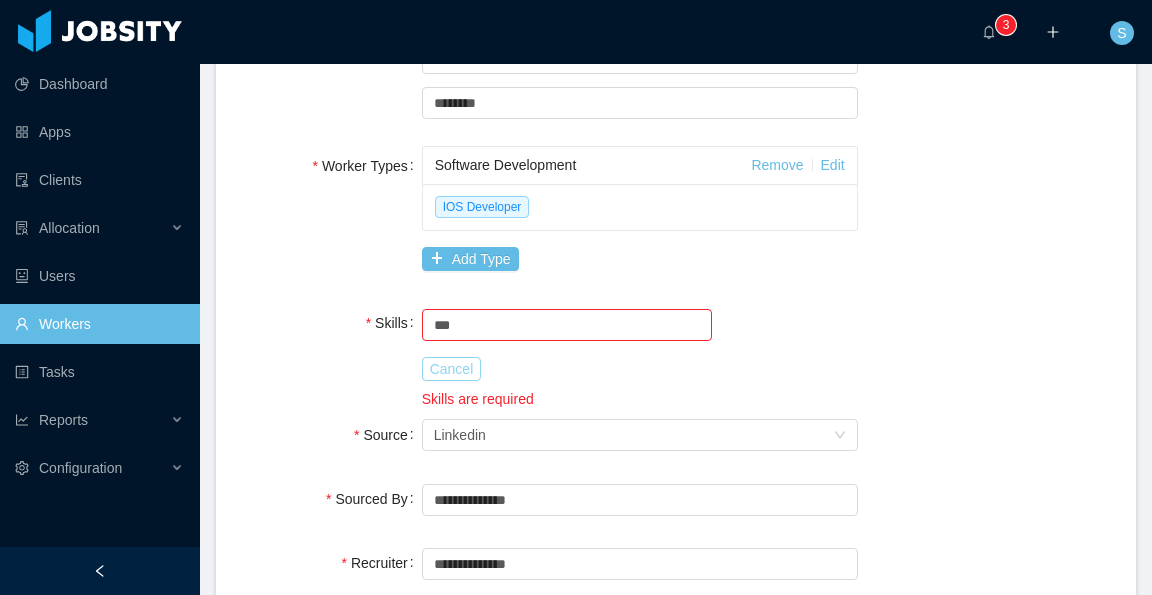 click on "Cancel" at bounding box center [452, 369] 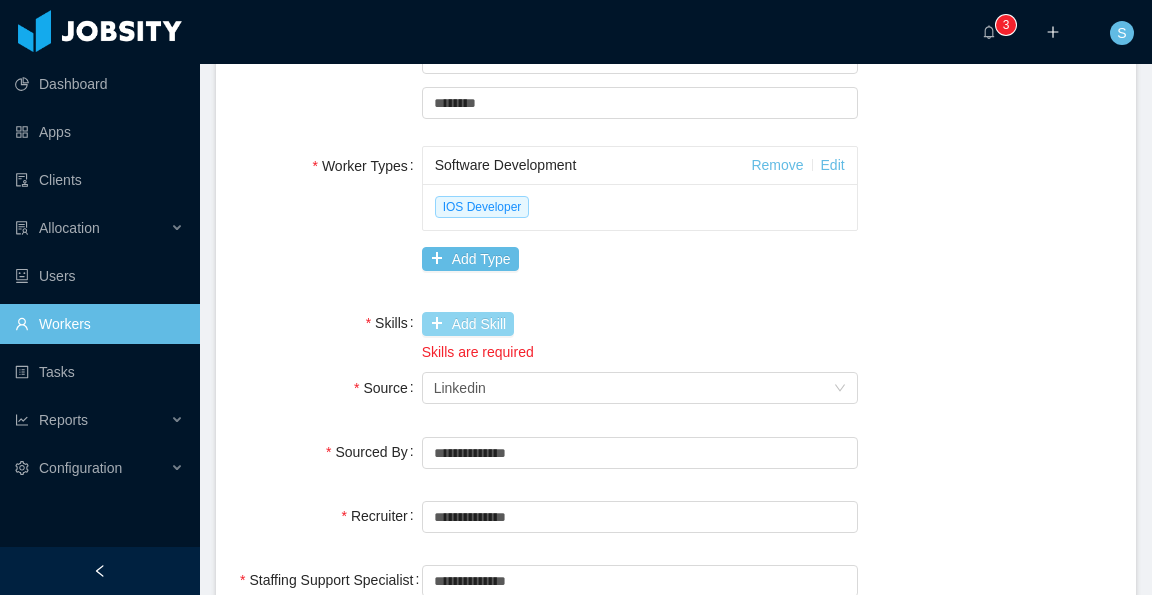 click on "Add Skill" at bounding box center [468, 324] 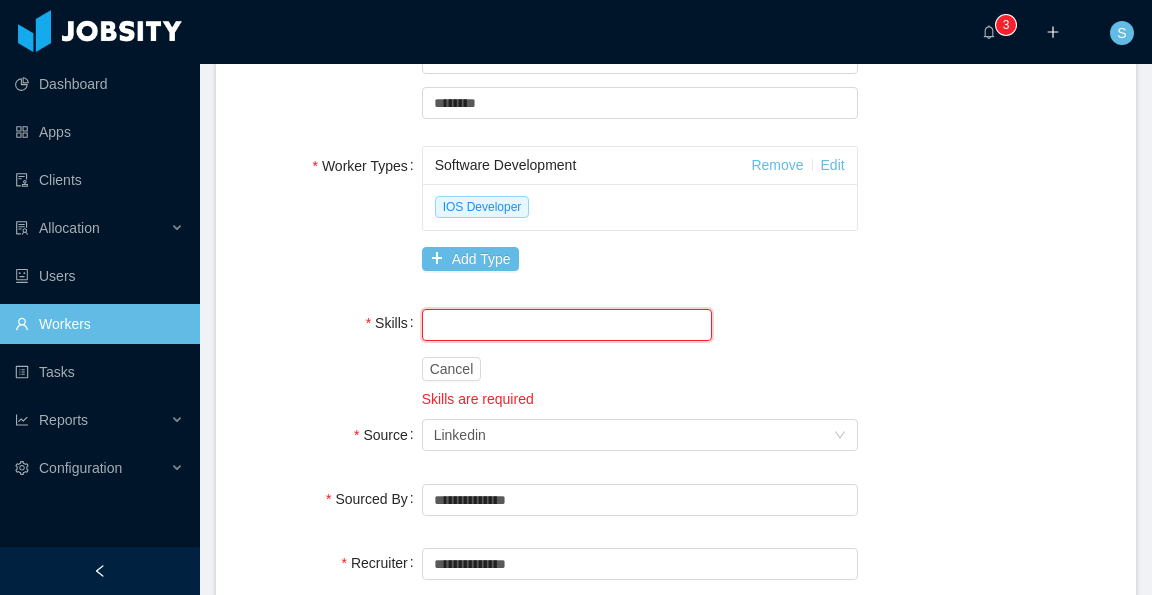 click at bounding box center [567, 325] 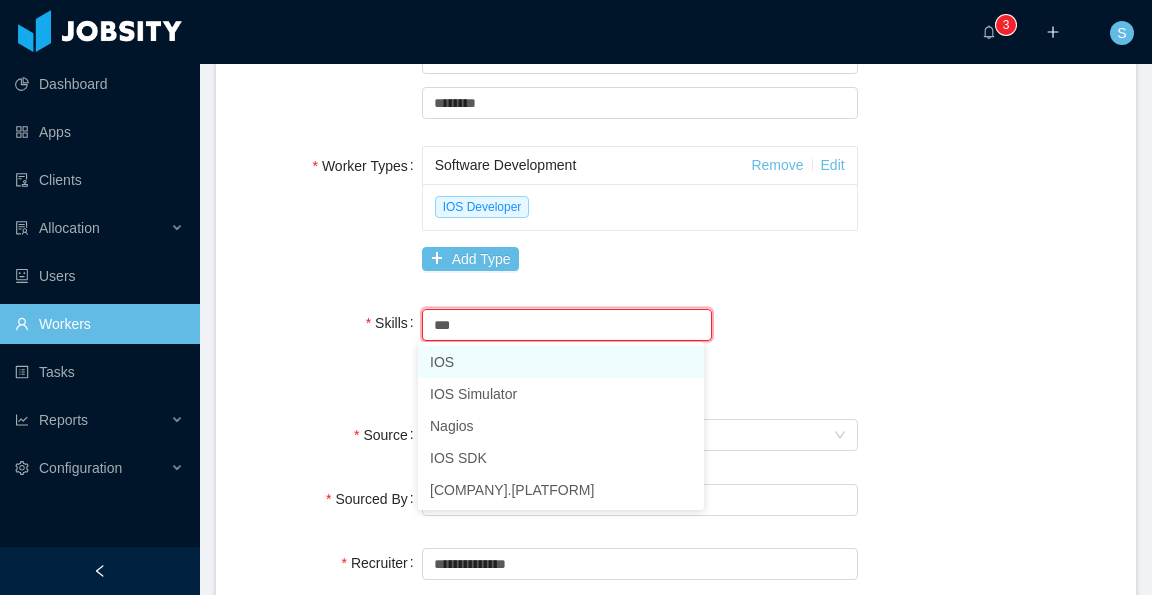 click on "IOS" at bounding box center (561, 362) 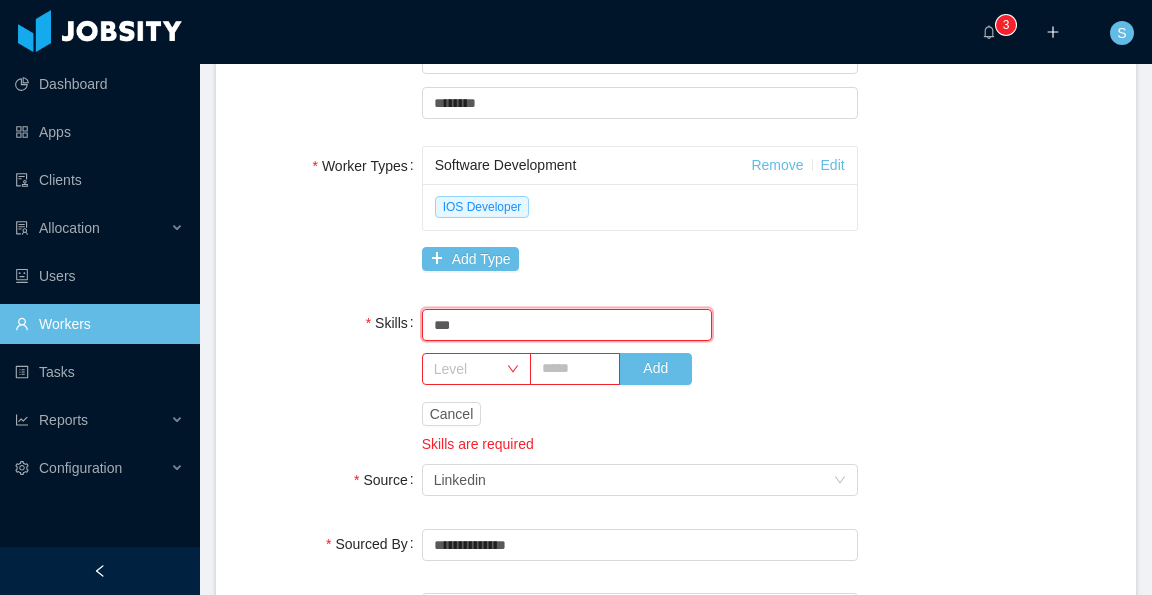 type on "***" 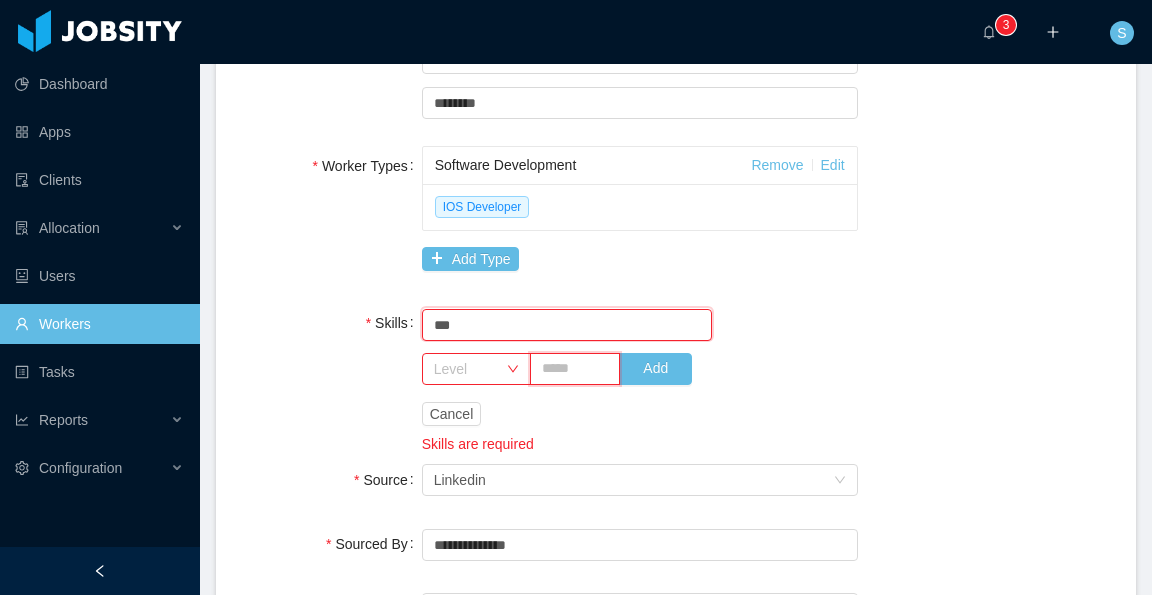 click at bounding box center (575, 369) 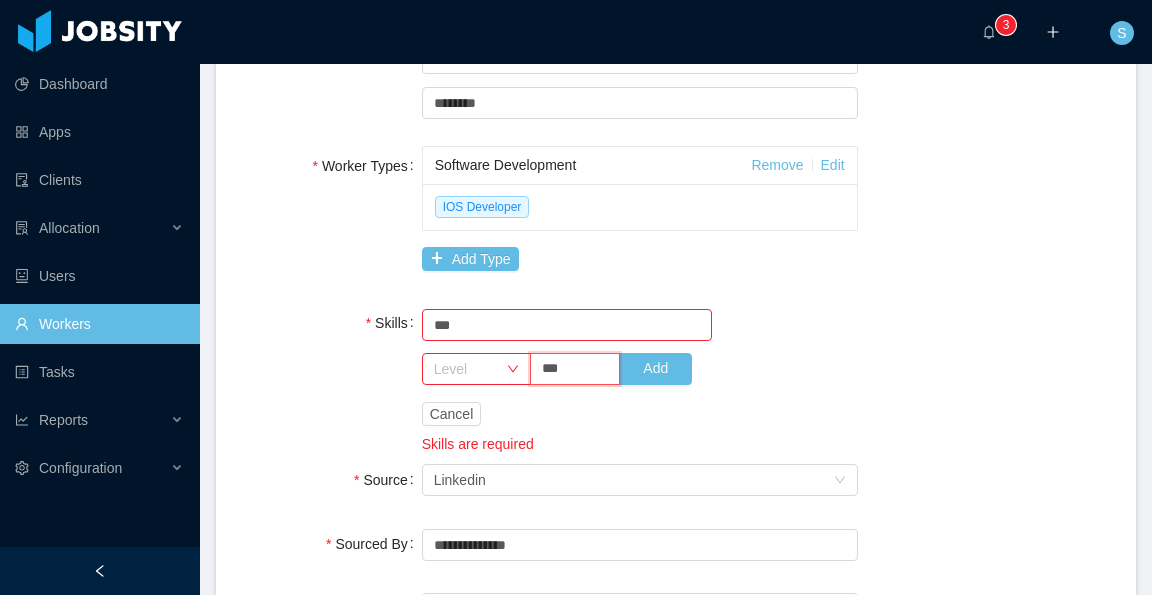 click on "Level" at bounding box center [465, 369] 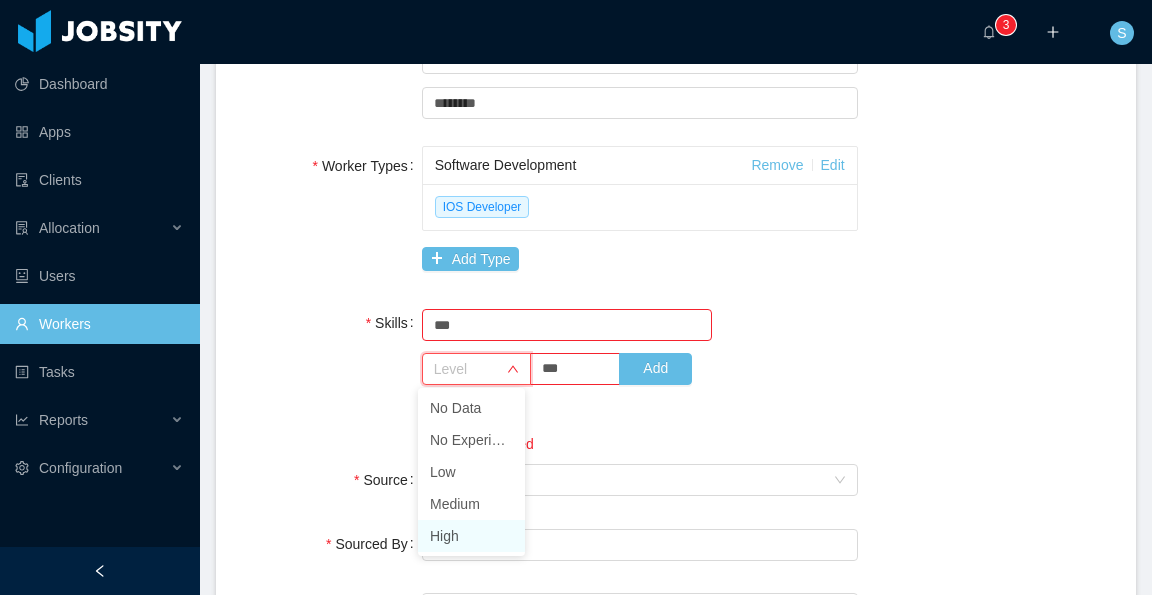 click on "High" at bounding box center [471, 536] 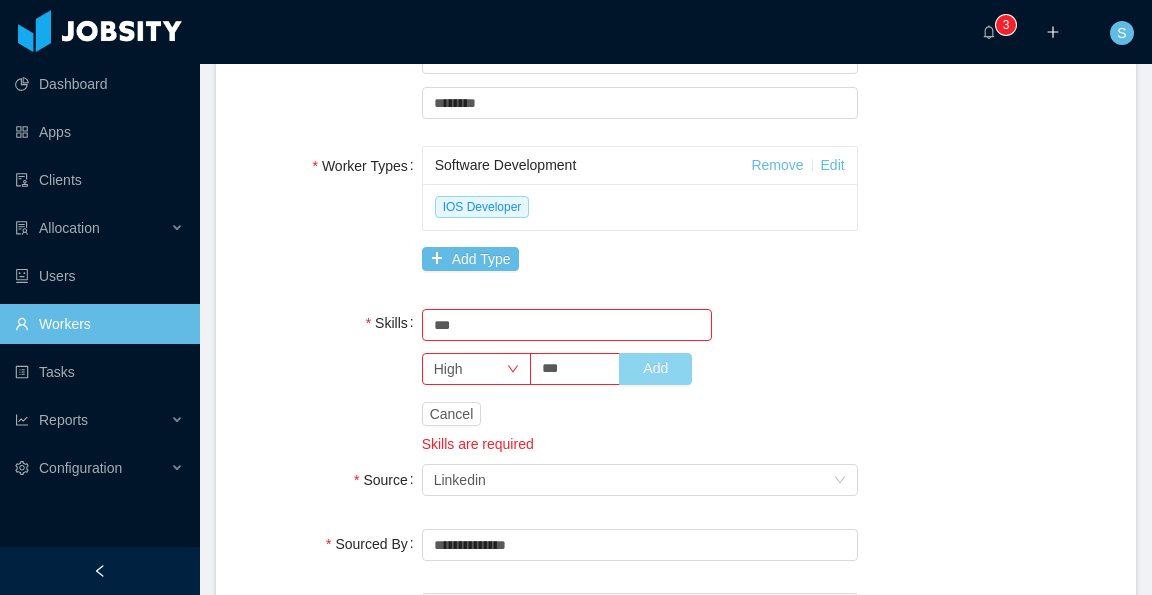click on "Add" at bounding box center (655, 369) 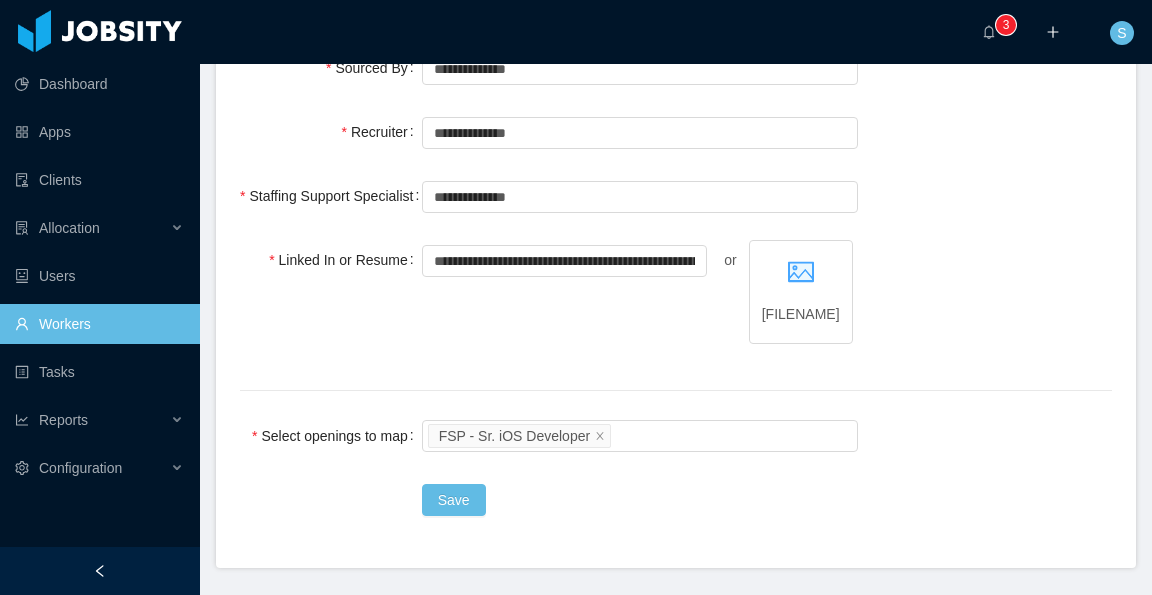 scroll, scrollTop: 980, scrollLeft: 0, axis: vertical 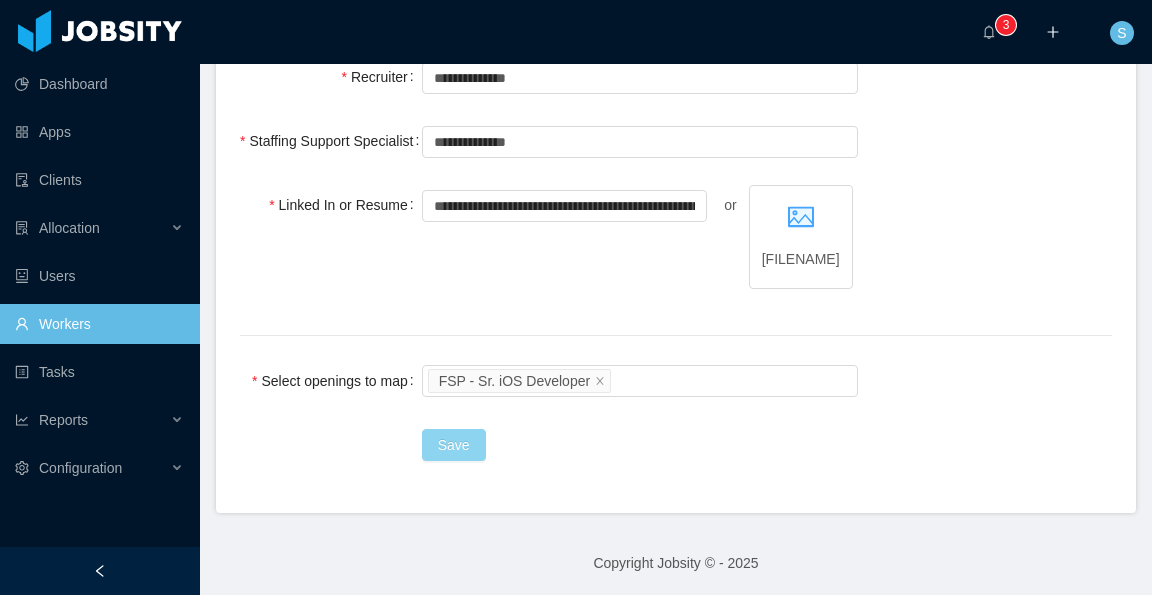 click on "Save" at bounding box center (454, 445) 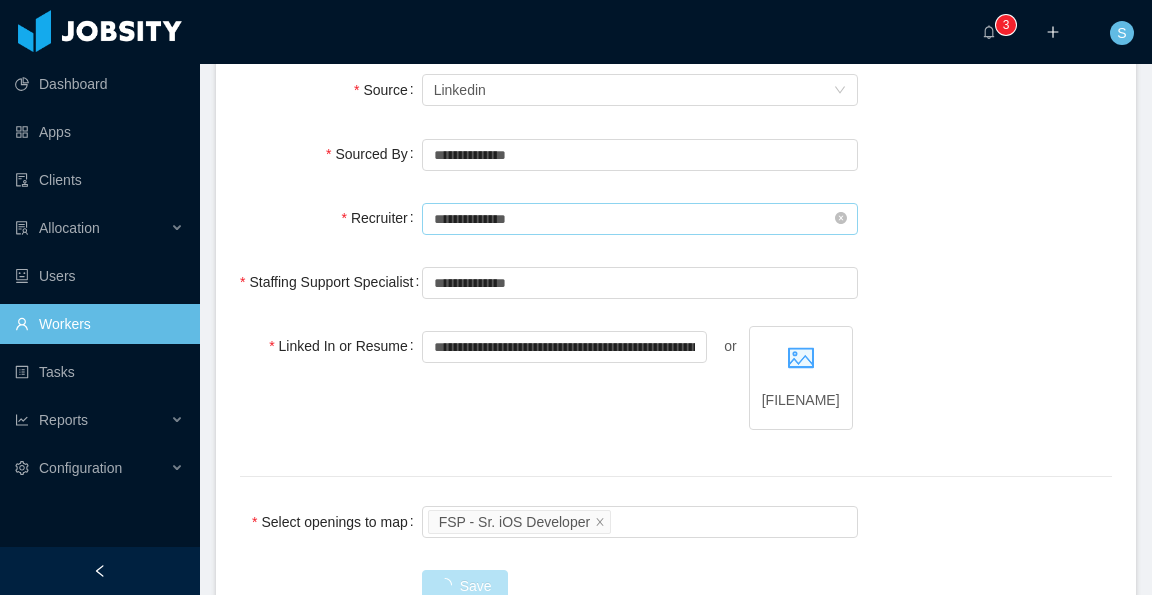 scroll, scrollTop: 780, scrollLeft: 0, axis: vertical 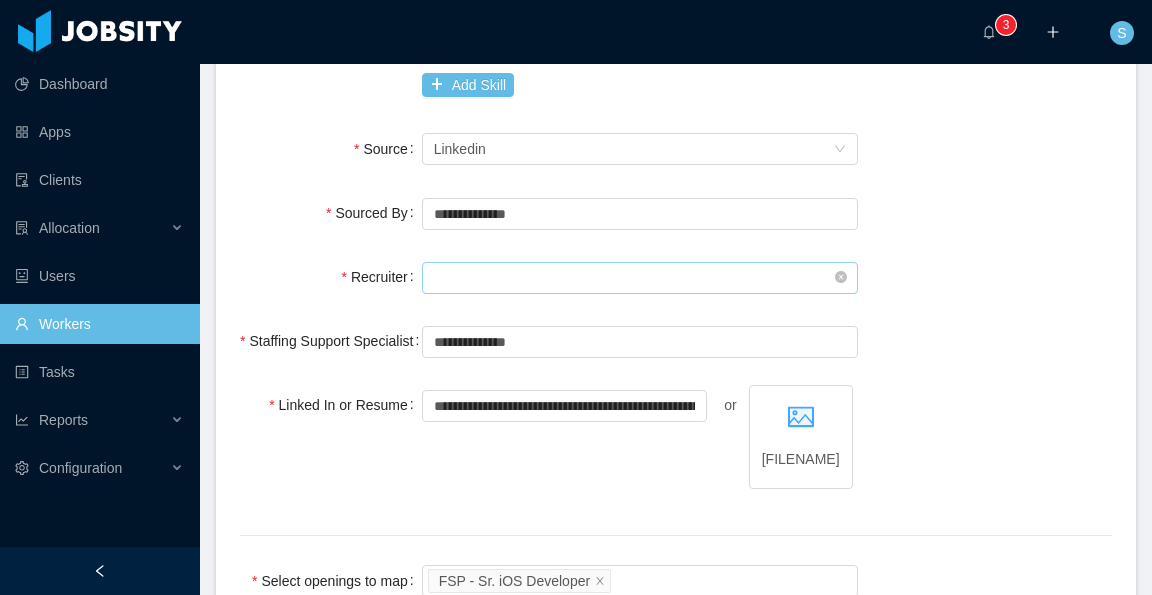 click at bounding box center (640, 278) 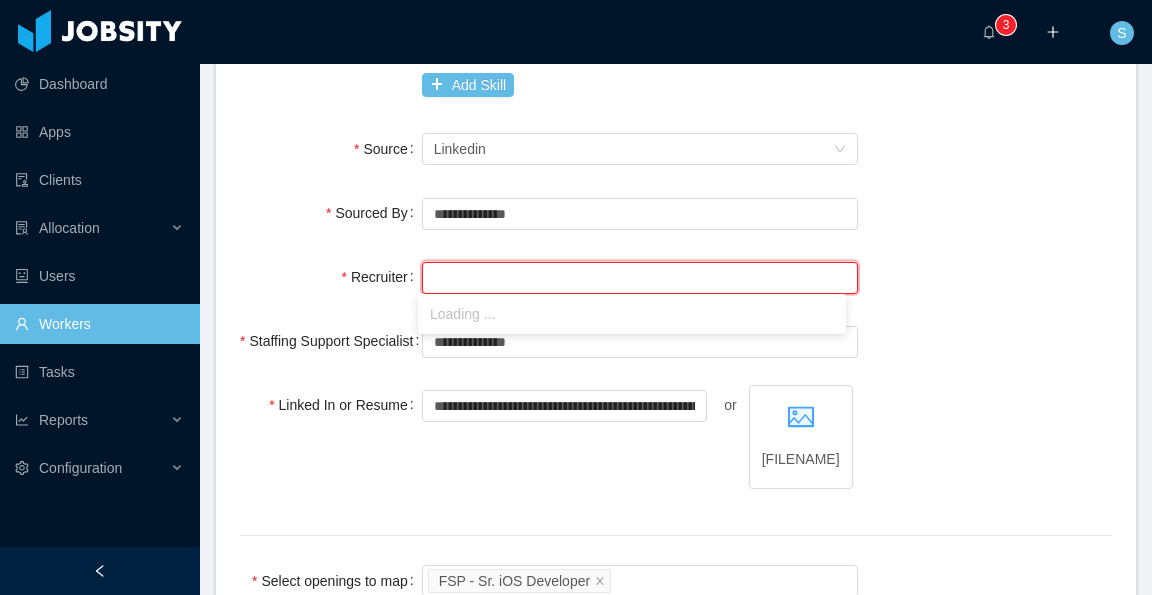 click at bounding box center (640, 278) 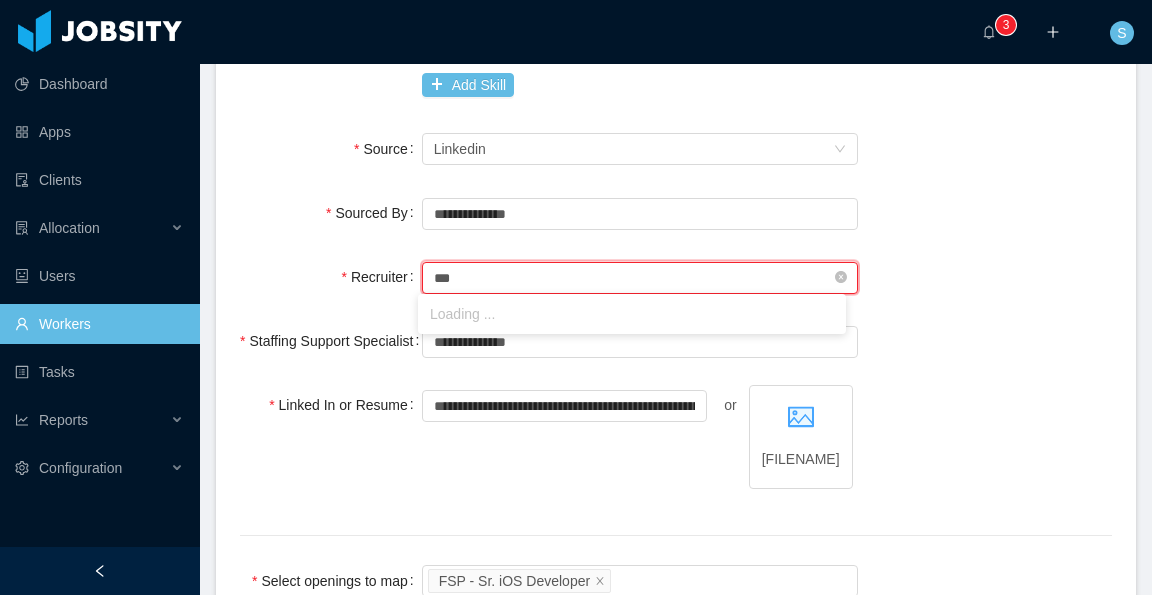 type on "****" 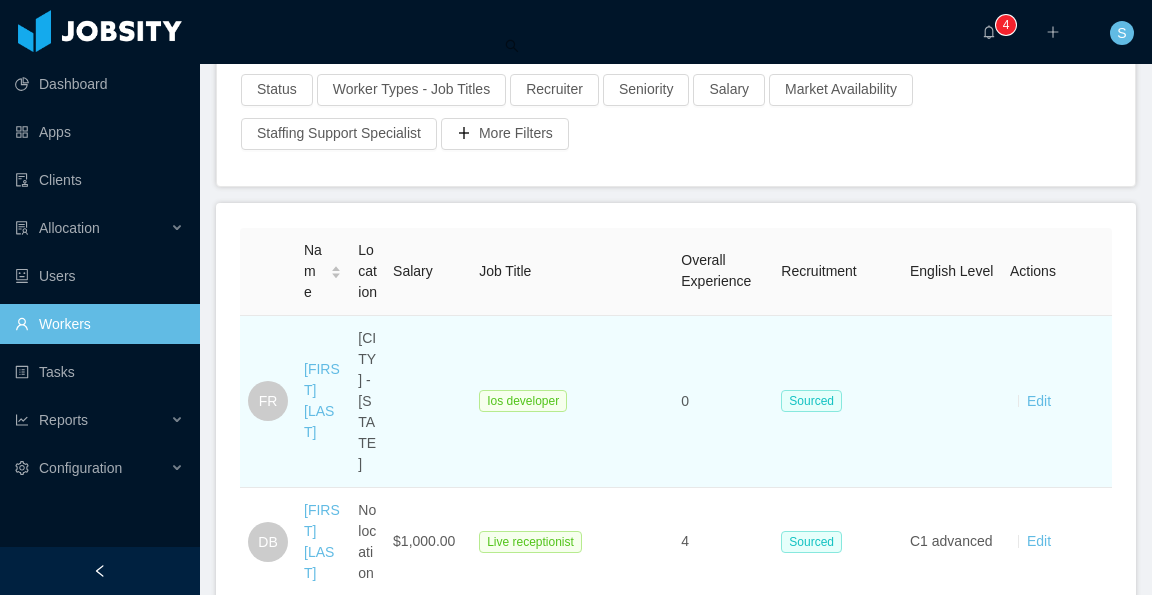 scroll, scrollTop: 200, scrollLeft: 0, axis: vertical 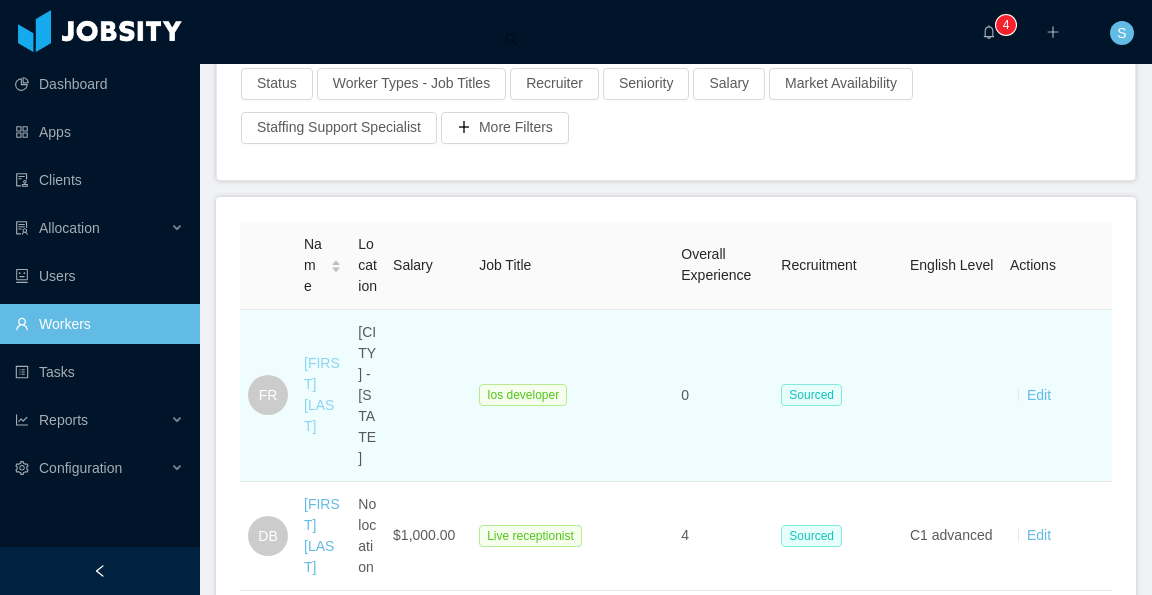 click on "Fábio Resende" at bounding box center [322, 394] 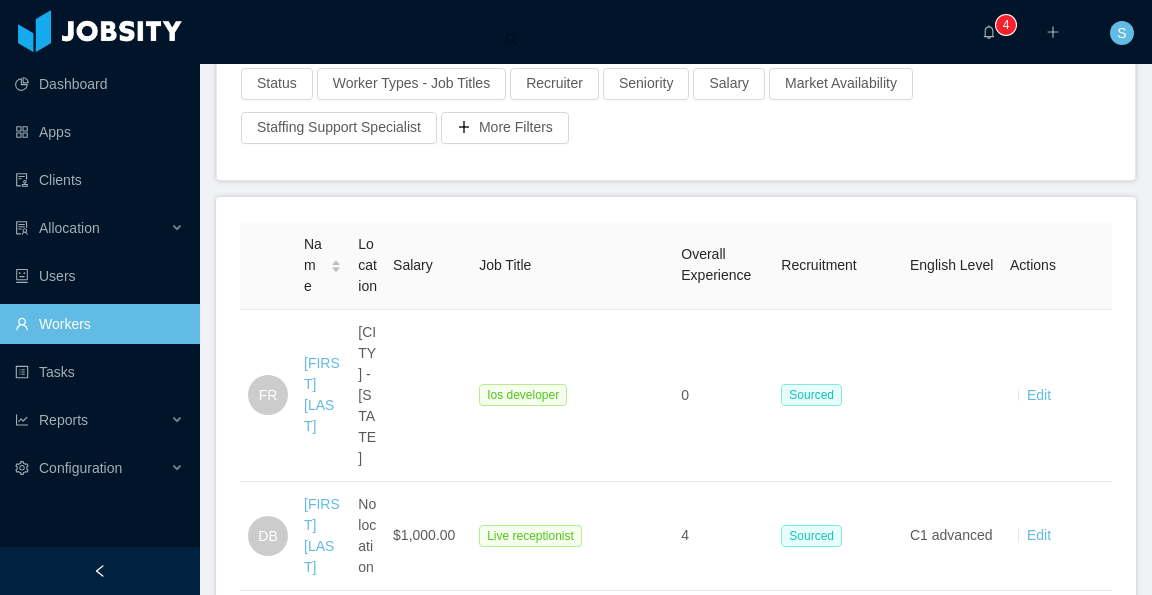 scroll, scrollTop: 0, scrollLeft: 0, axis: both 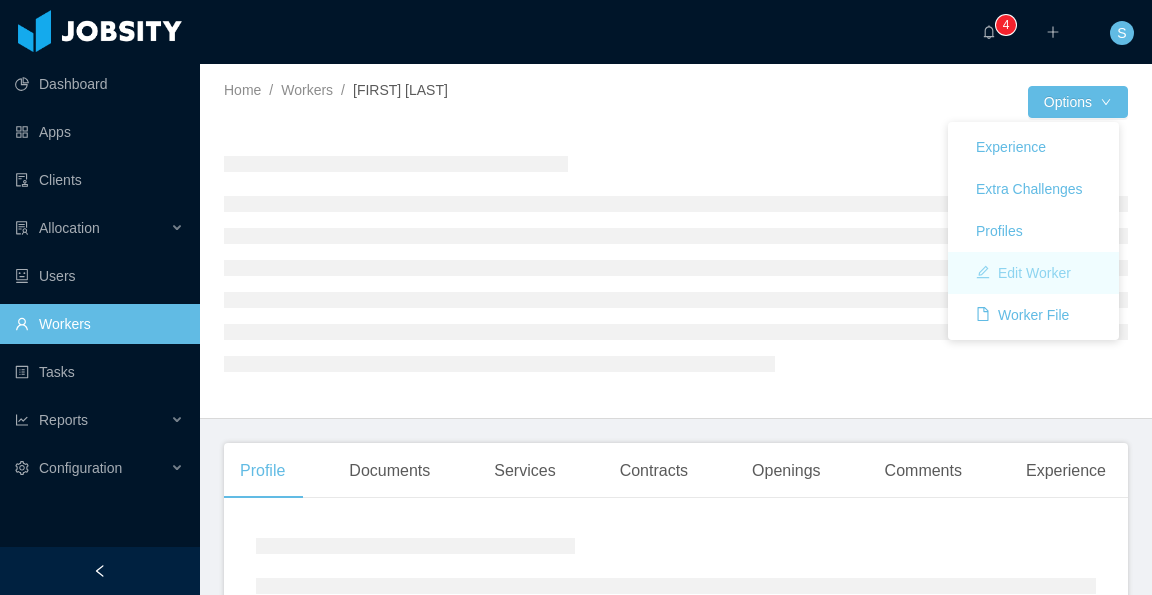 click on "Edit Worker" at bounding box center [1023, 273] 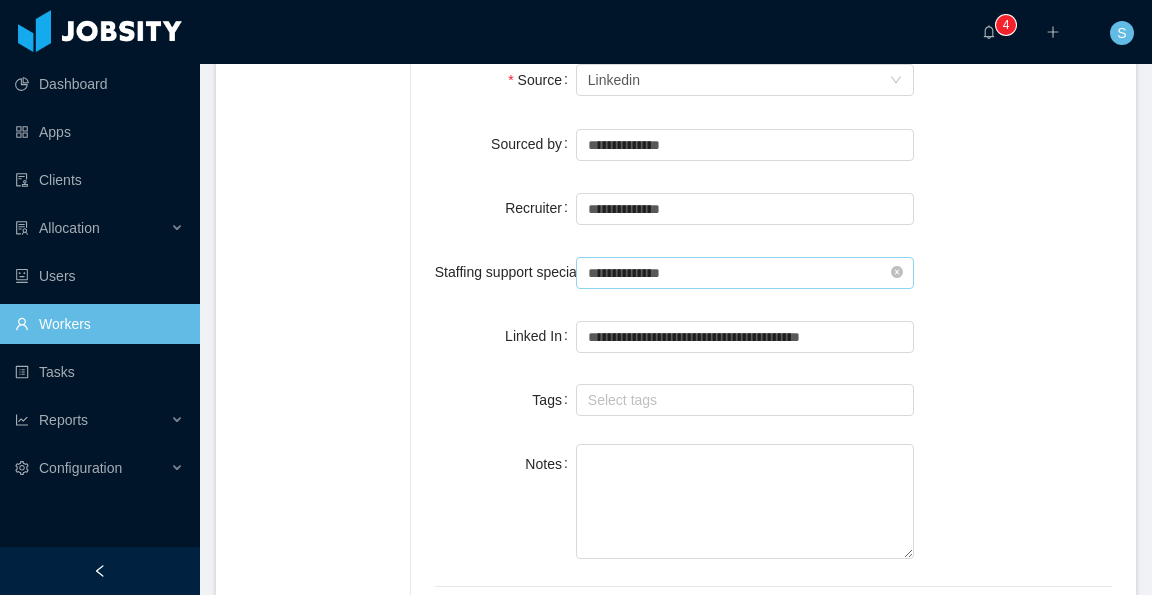 scroll, scrollTop: 1500, scrollLeft: 0, axis: vertical 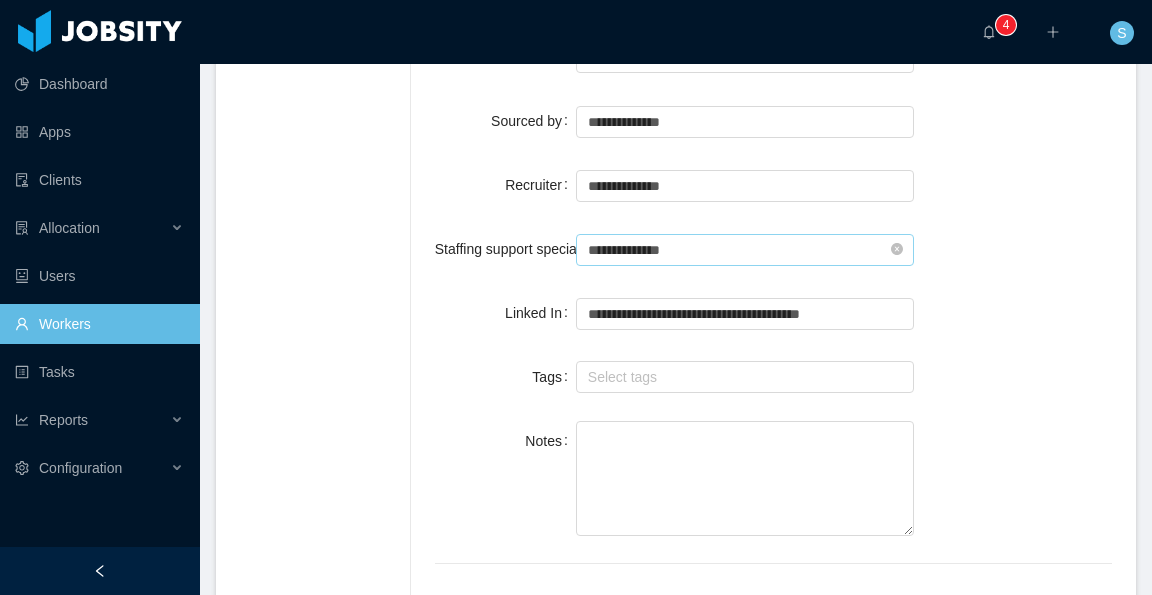 type 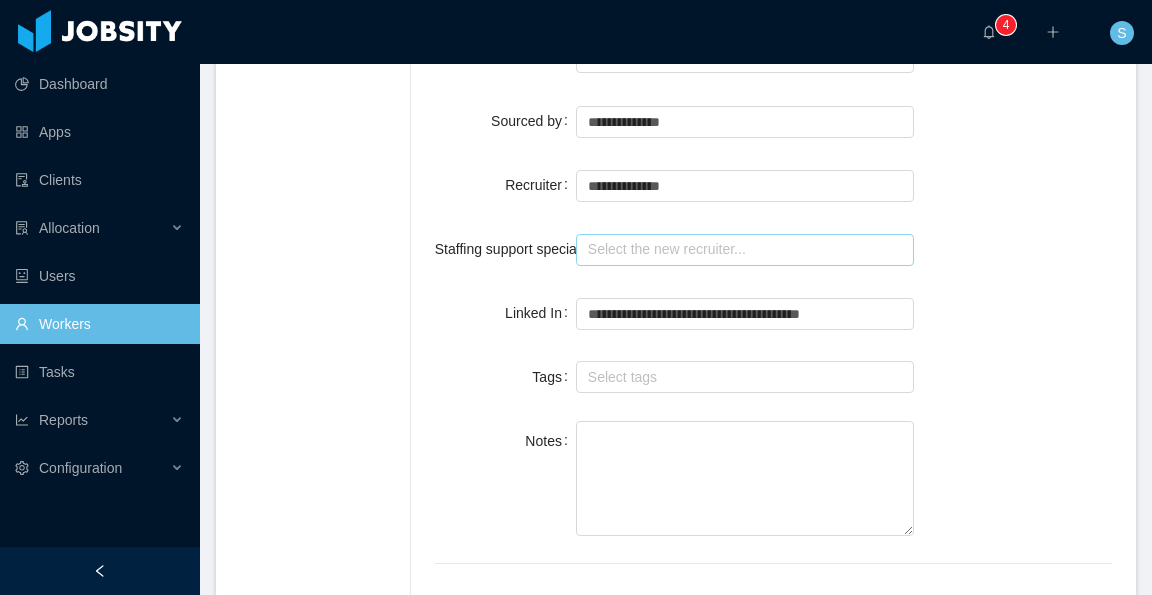 click at bounding box center [745, 250] 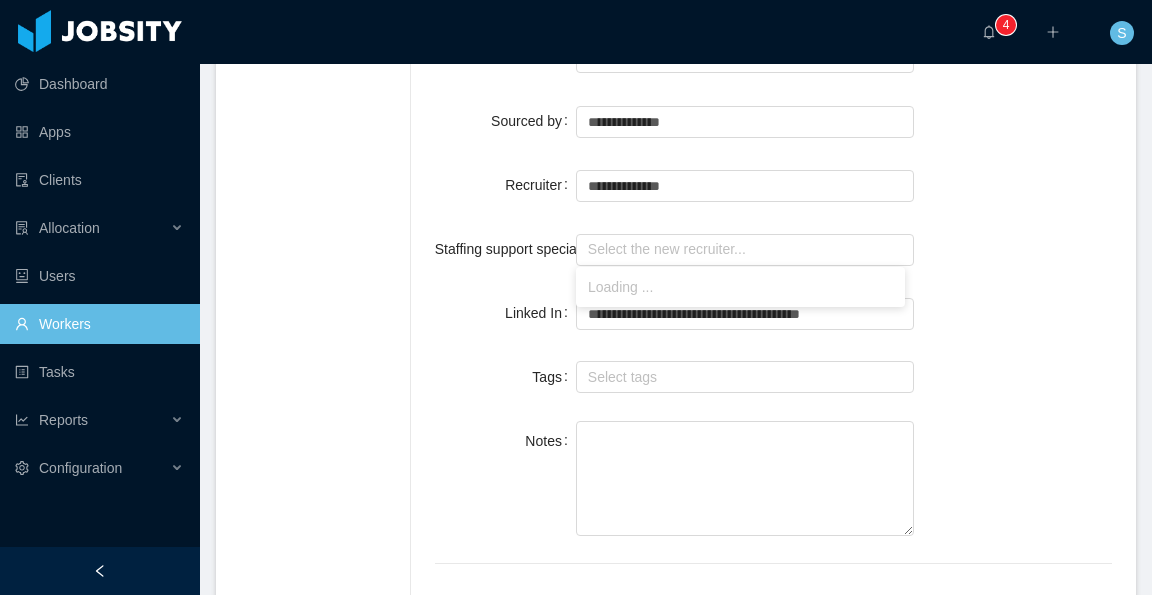 click on "**********" at bounding box center (773, -303) 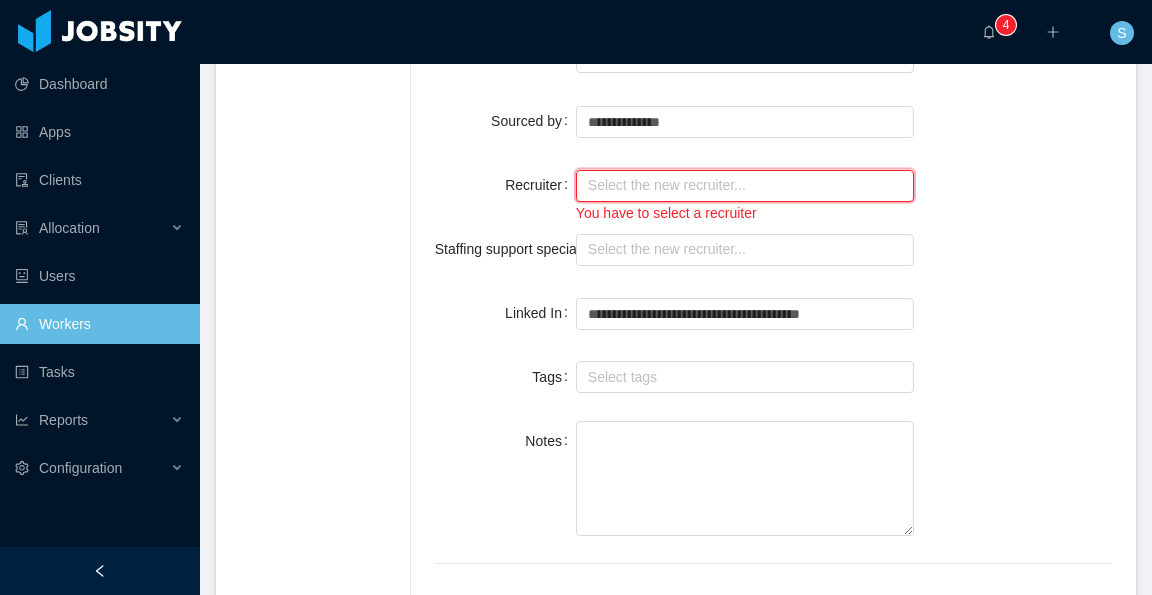 drag, startPoint x: 696, startPoint y: 183, endPoint x: 548, endPoint y: 200, distance: 148.97314 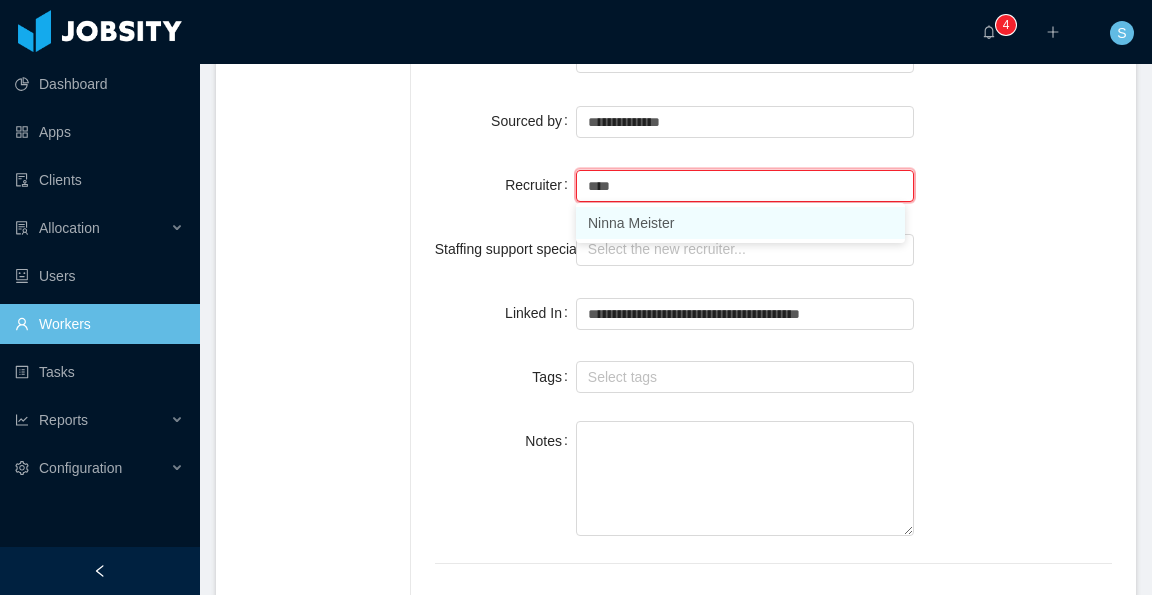 click on "Ninna Meister" at bounding box center (740, 223) 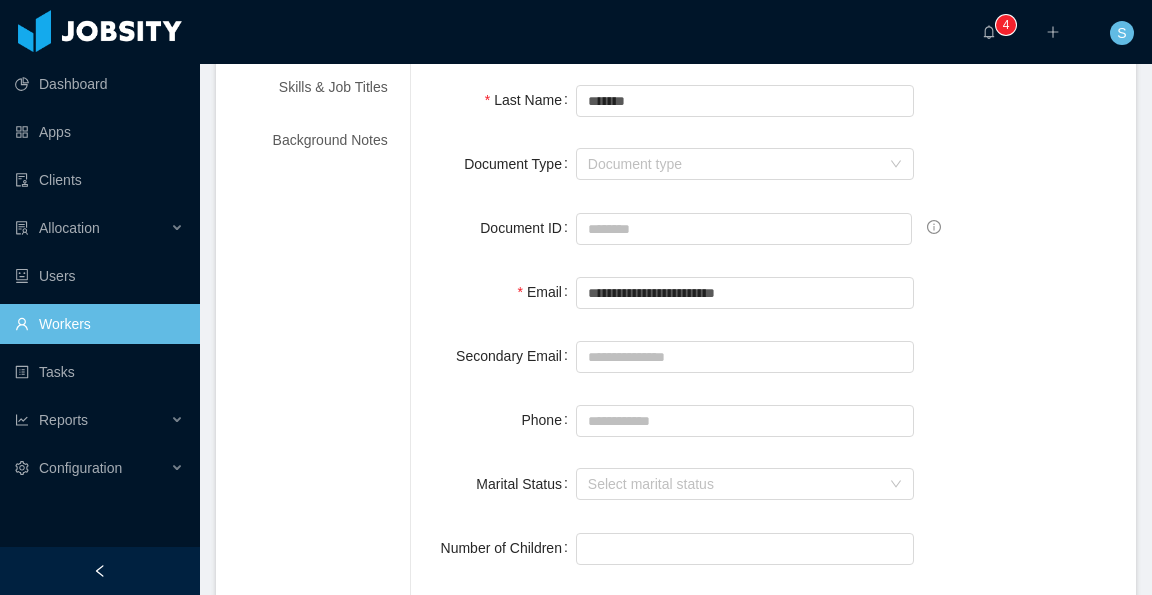 scroll, scrollTop: 0, scrollLeft: 0, axis: both 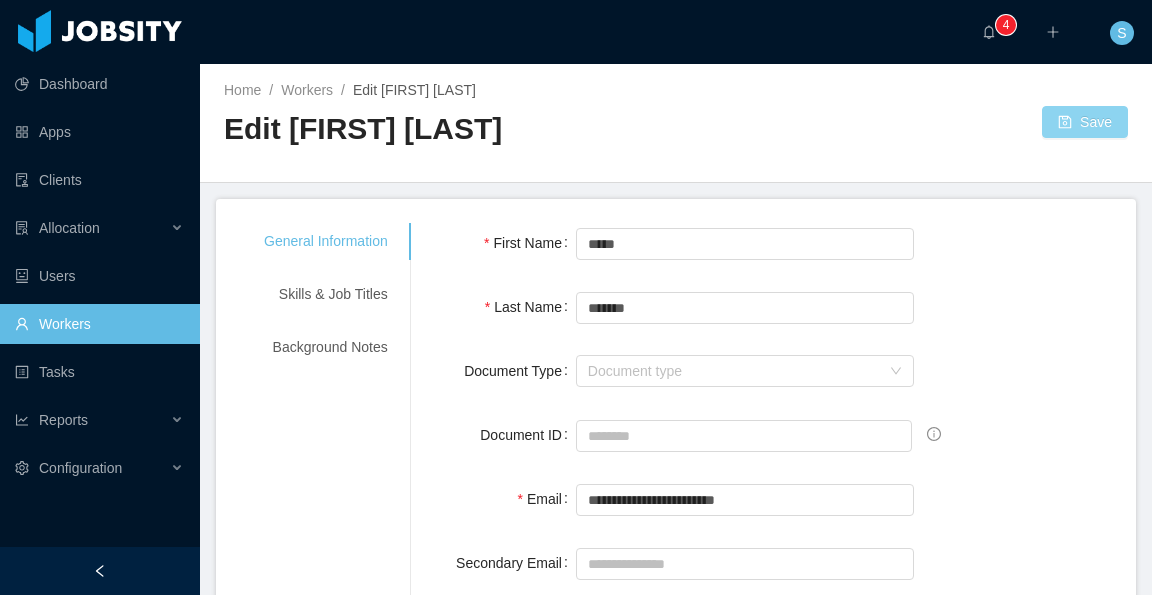 type on "**********" 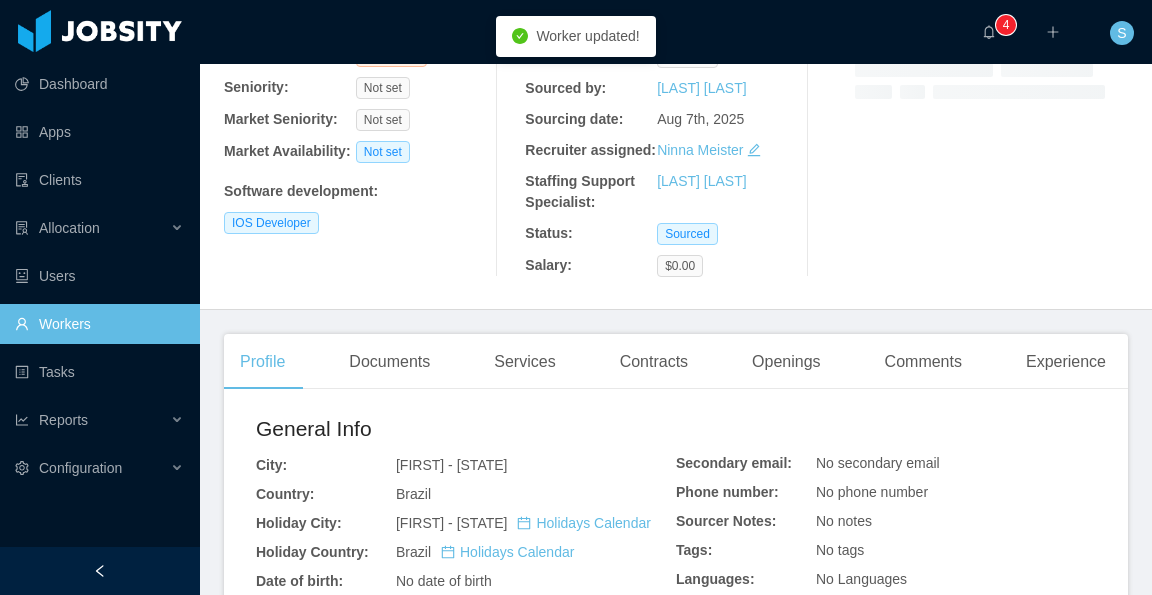 scroll, scrollTop: 0, scrollLeft: 0, axis: both 